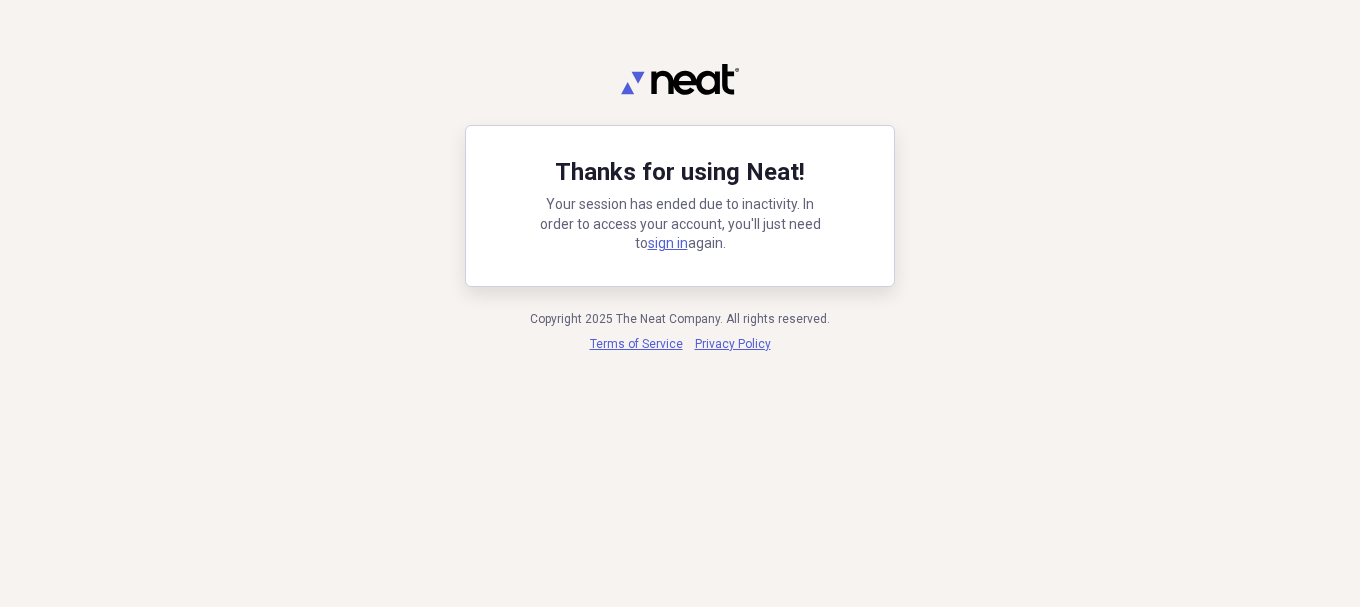 scroll, scrollTop: 0, scrollLeft: 0, axis: both 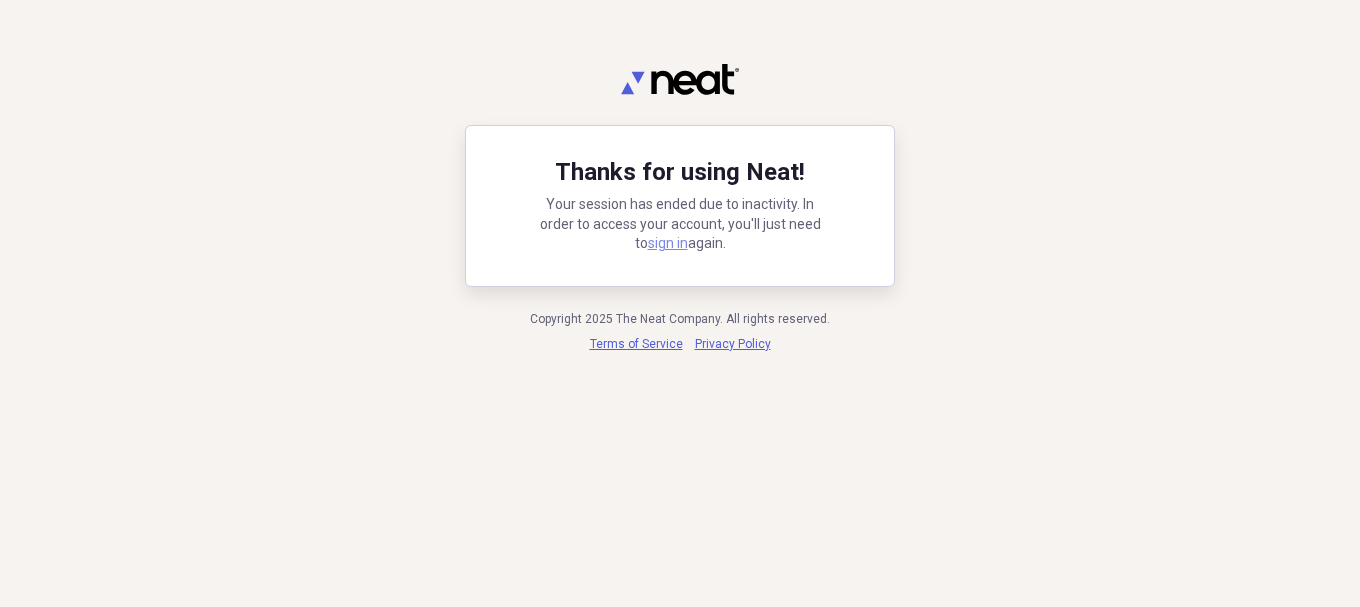 click on "sign in" at bounding box center [668, 243] 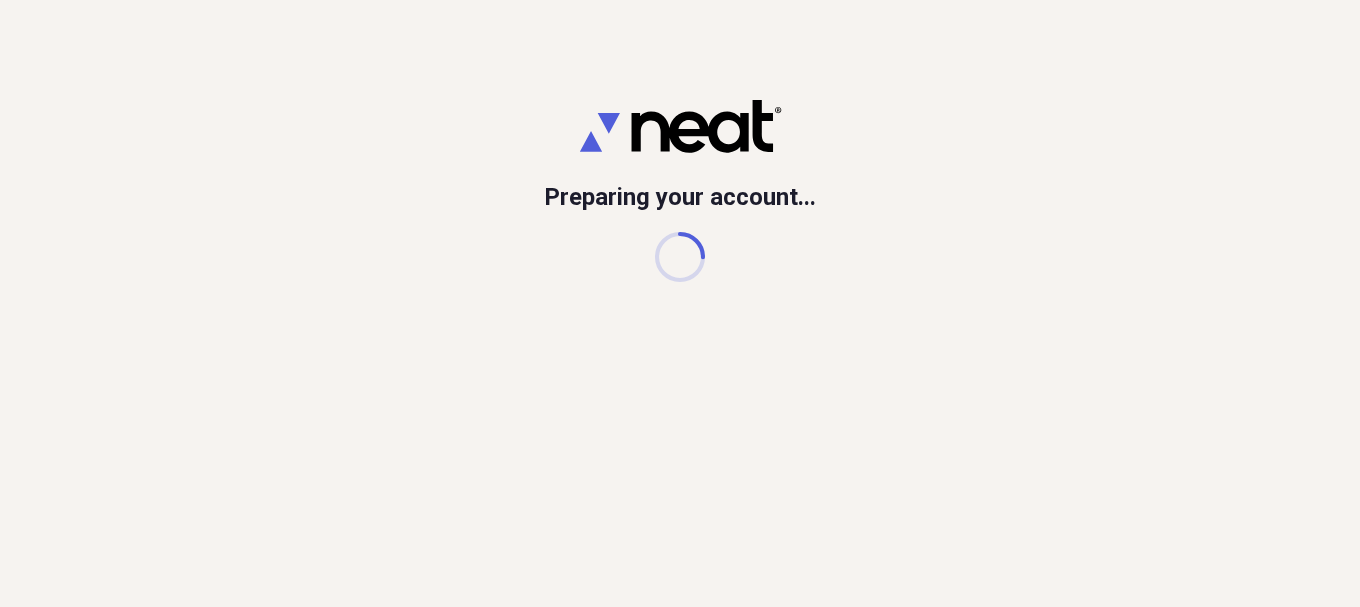scroll, scrollTop: 0, scrollLeft: 0, axis: both 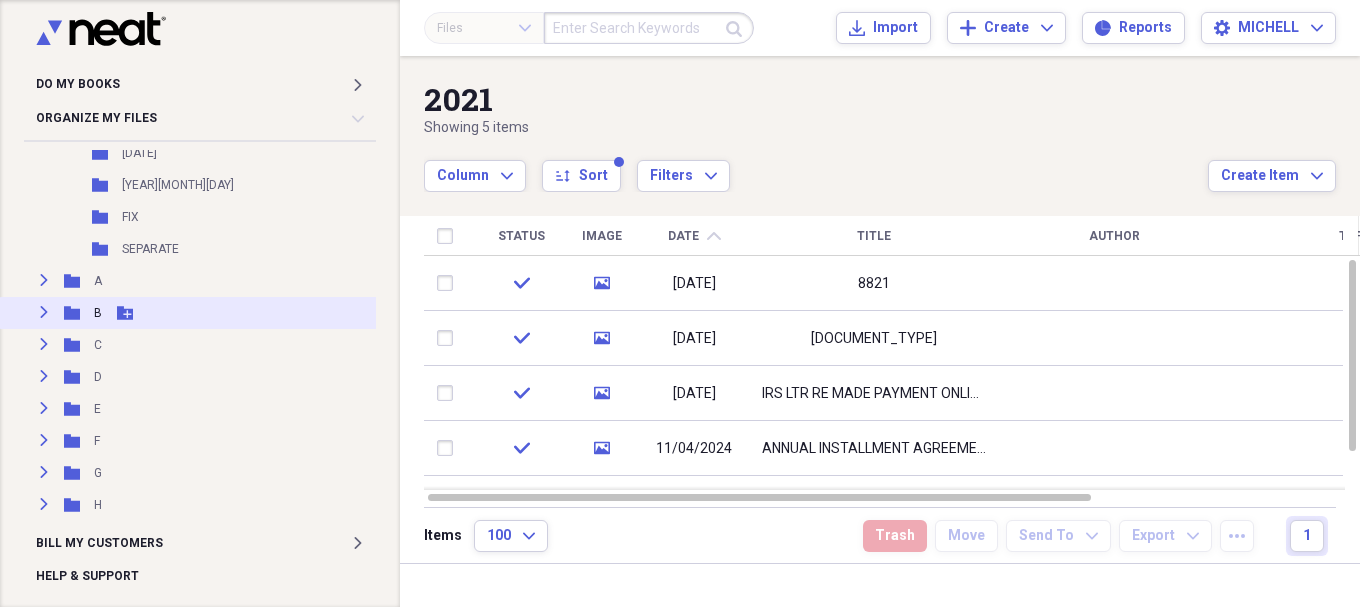 click on "Expand" 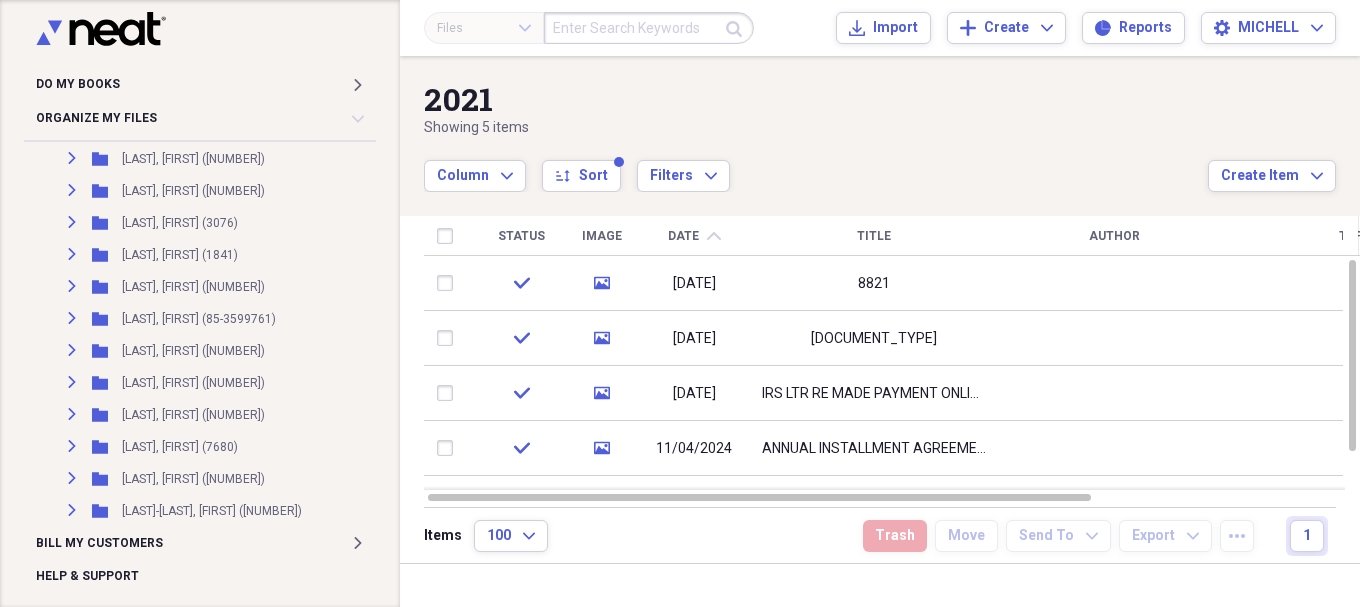 scroll, scrollTop: 3000, scrollLeft: 0, axis: vertical 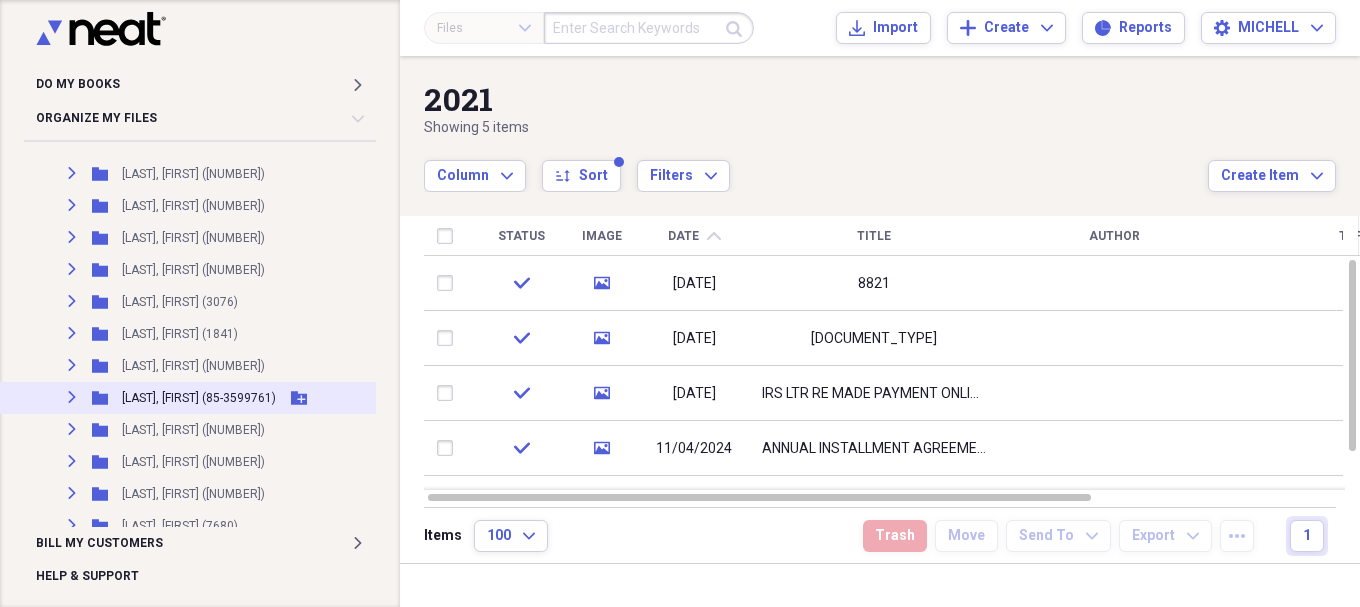 click on "Expand" 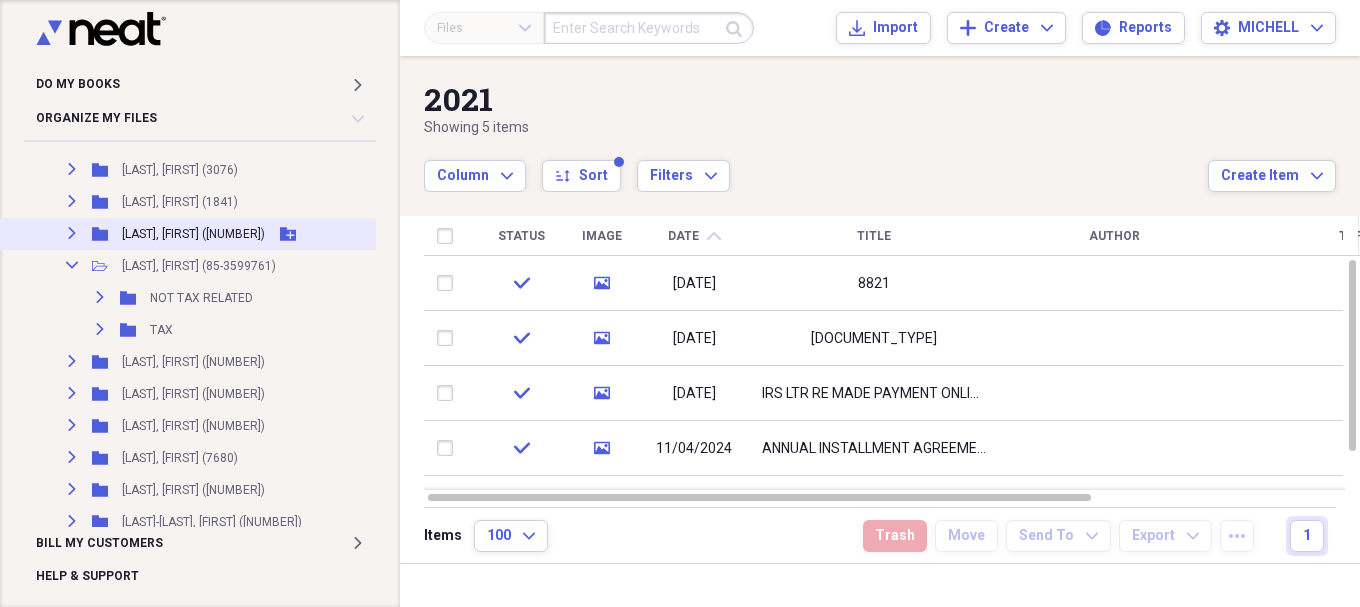 scroll, scrollTop: 3167, scrollLeft: 0, axis: vertical 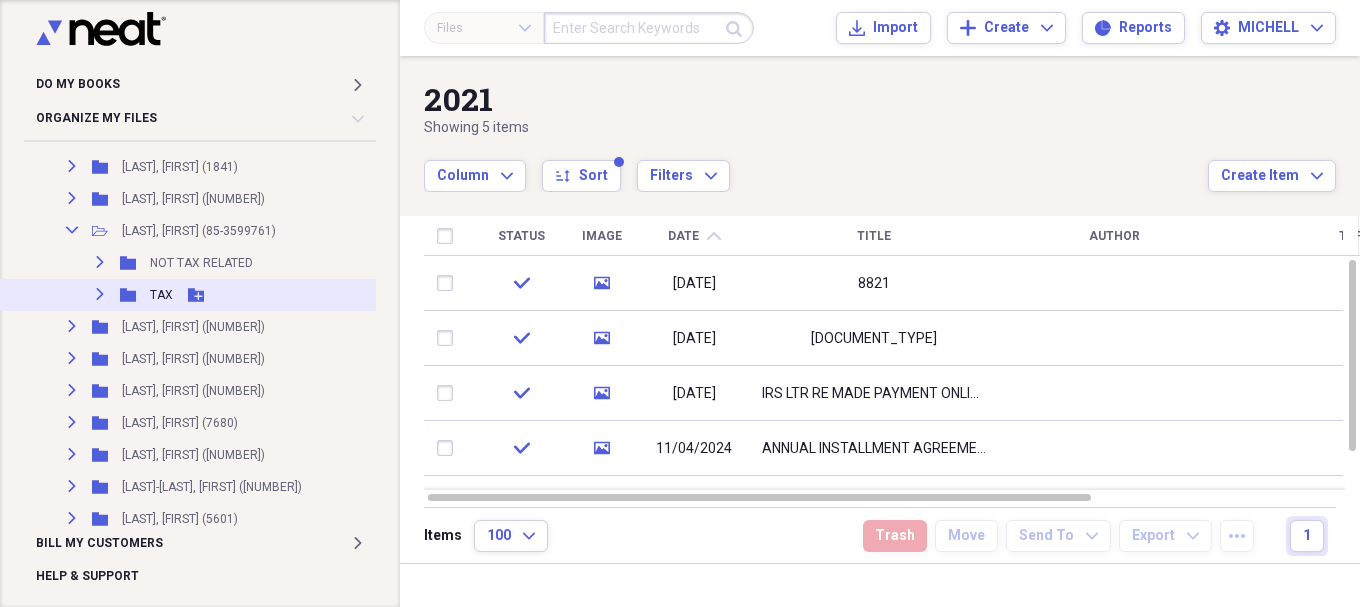 click on "Expand" 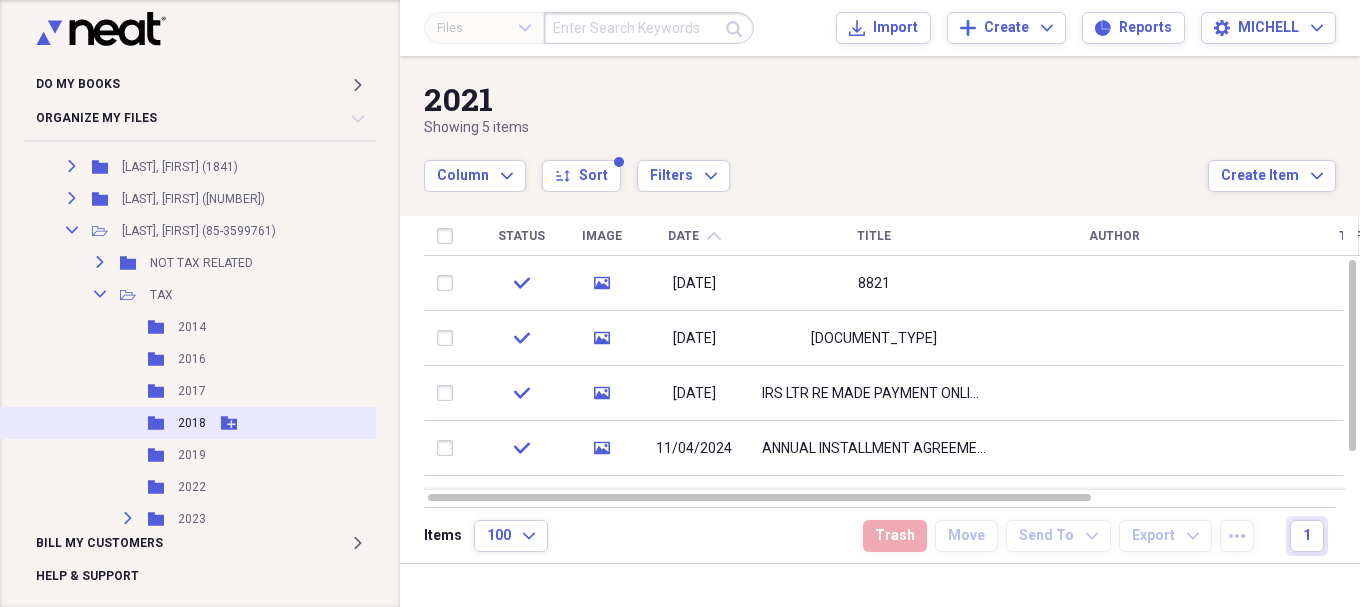click on "2018" at bounding box center [192, 423] 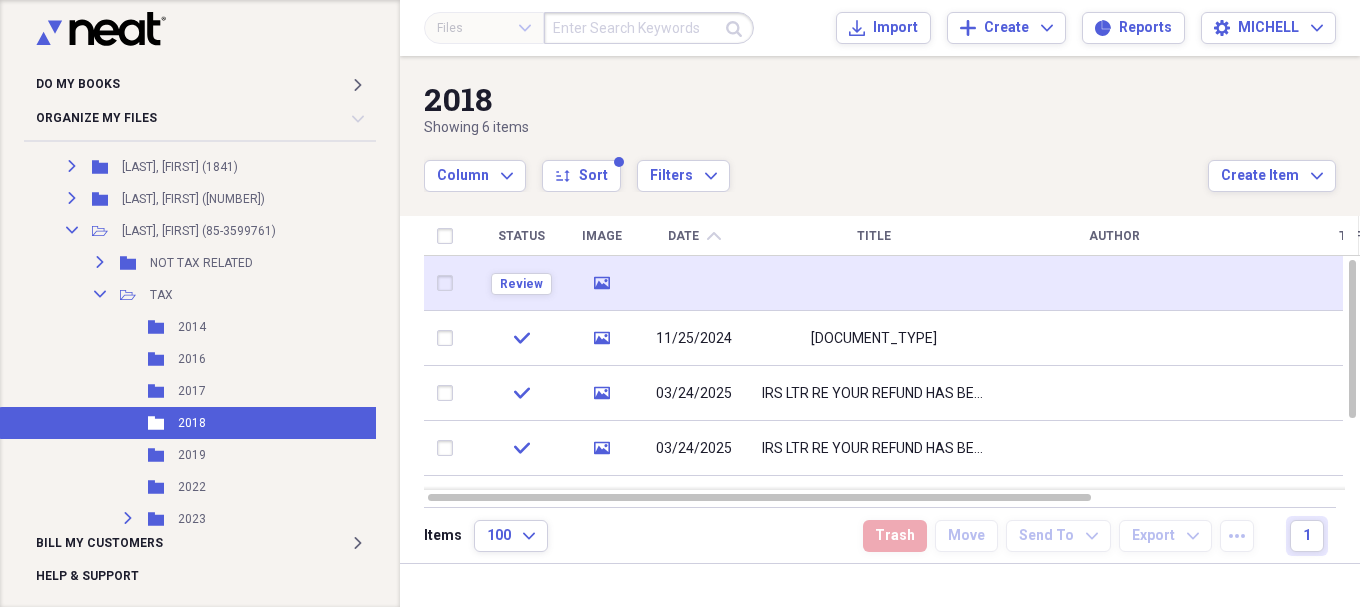 click at bounding box center (694, 283) 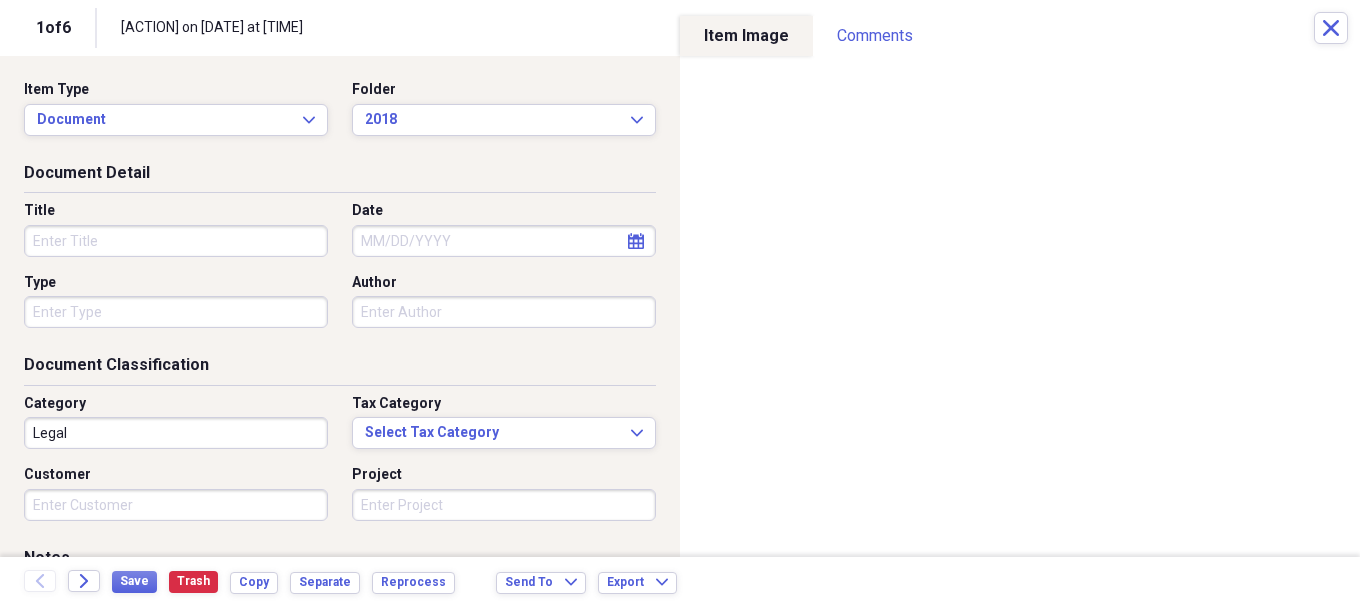 click on "Title" at bounding box center (176, 241) 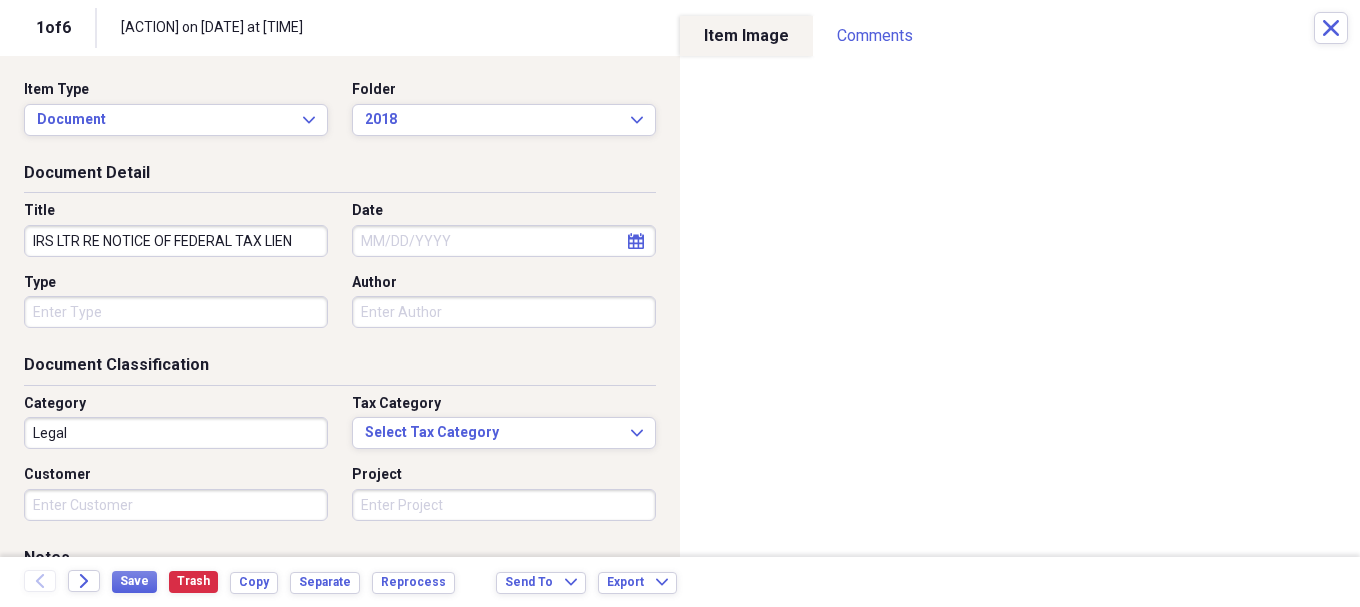 type on "IRS LTR RE NOTICE OF FEDERAL TAX LIEN" 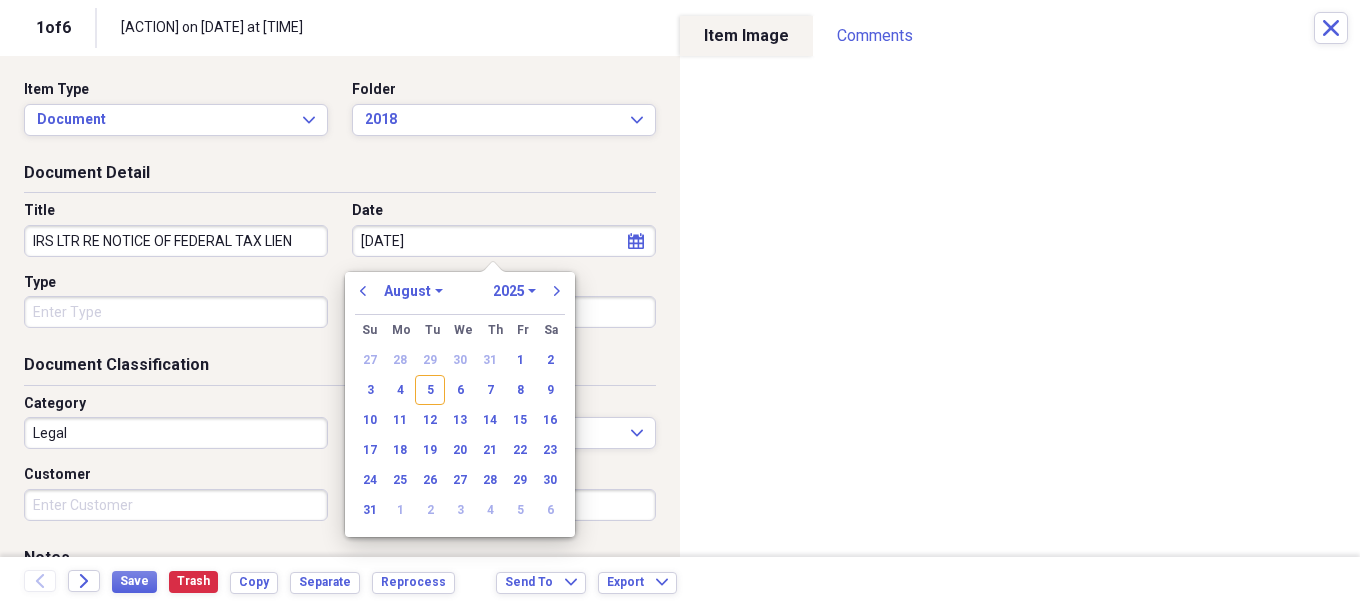 type on "[DATE]" 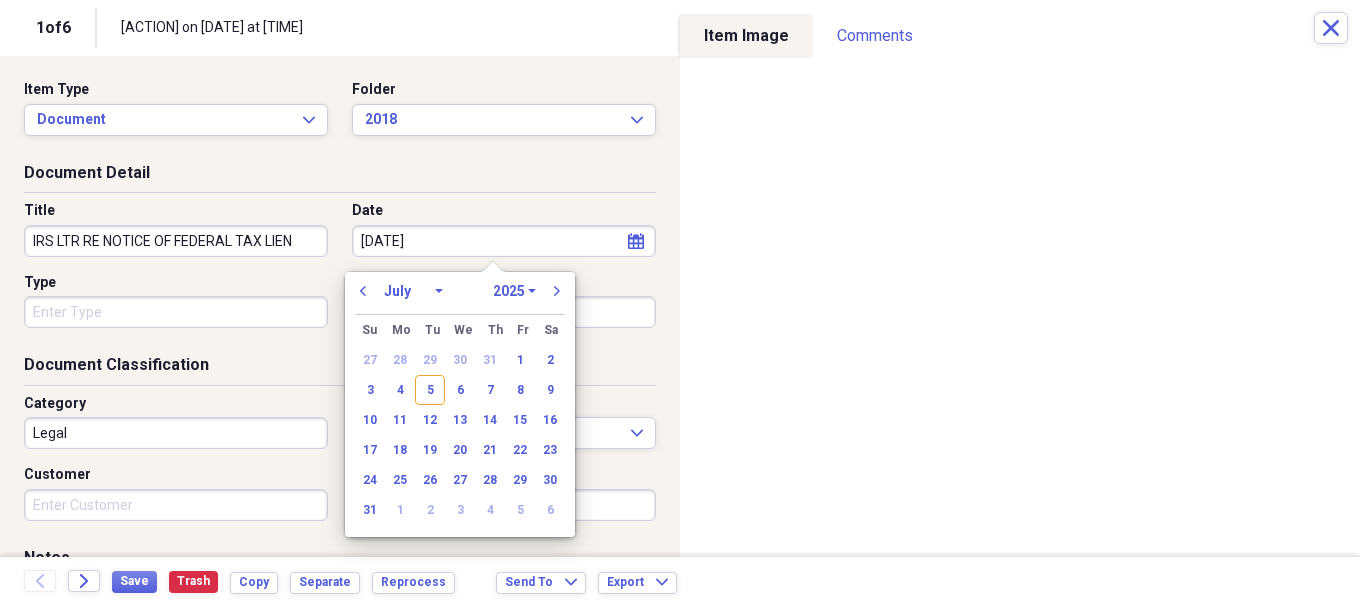 select on "2020" 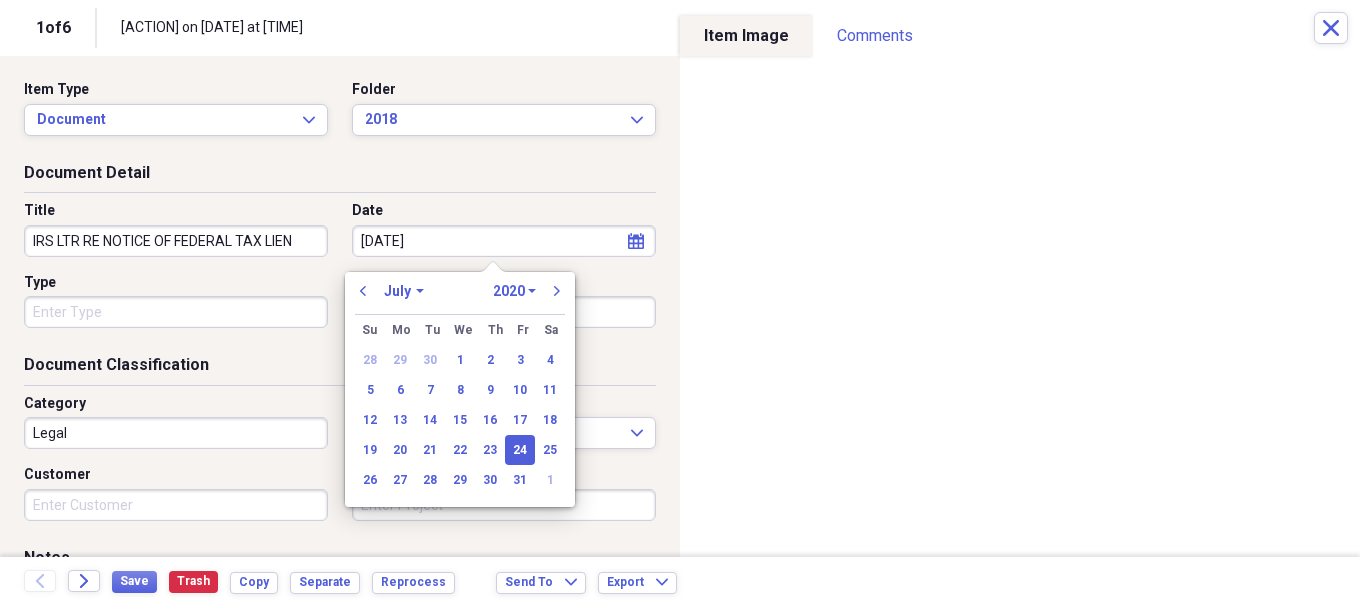 type on "07/24/2025" 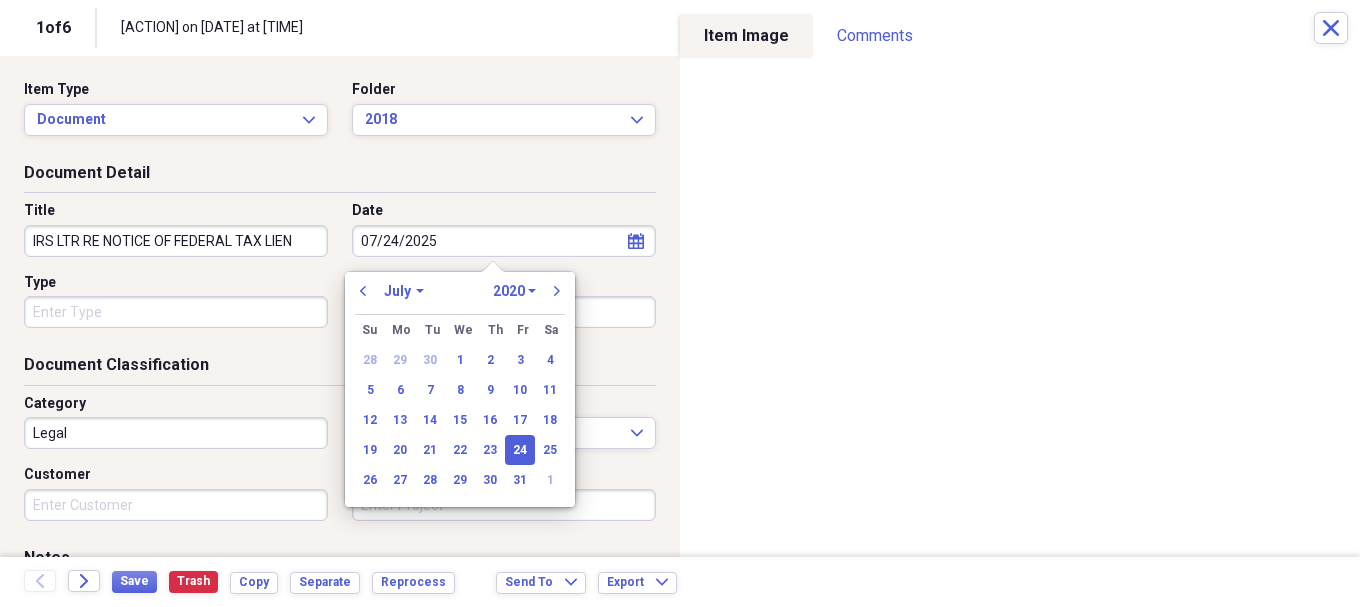 select on "2025" 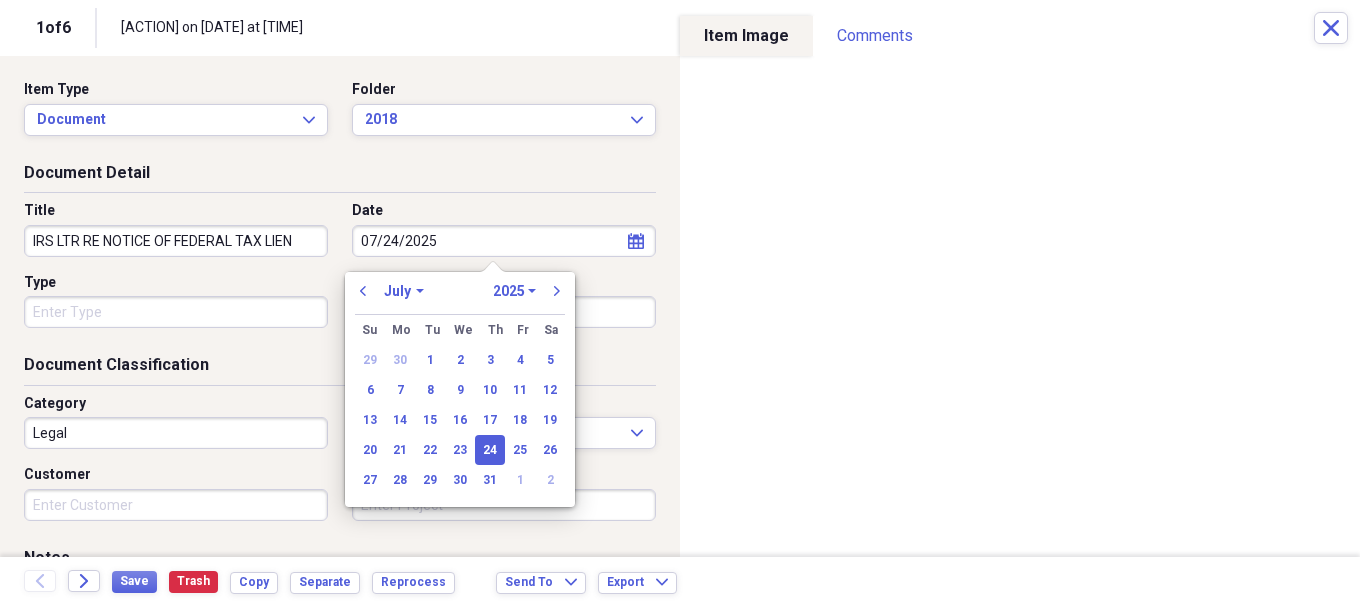 type on "07/24/2025" 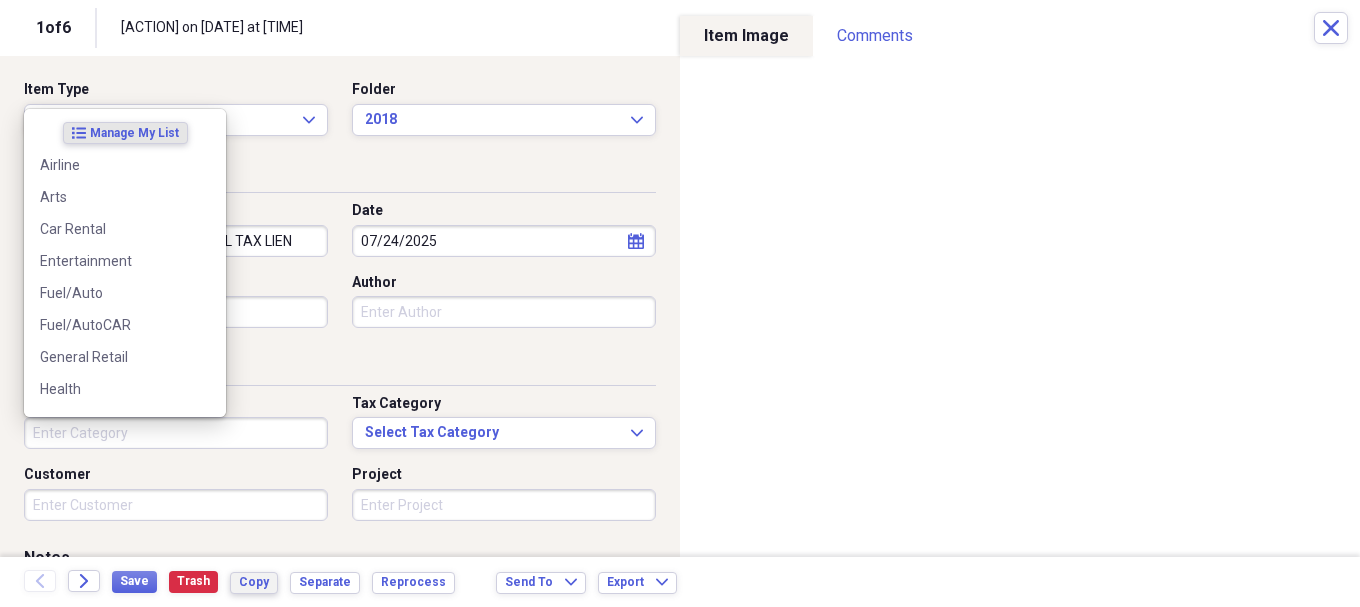 type 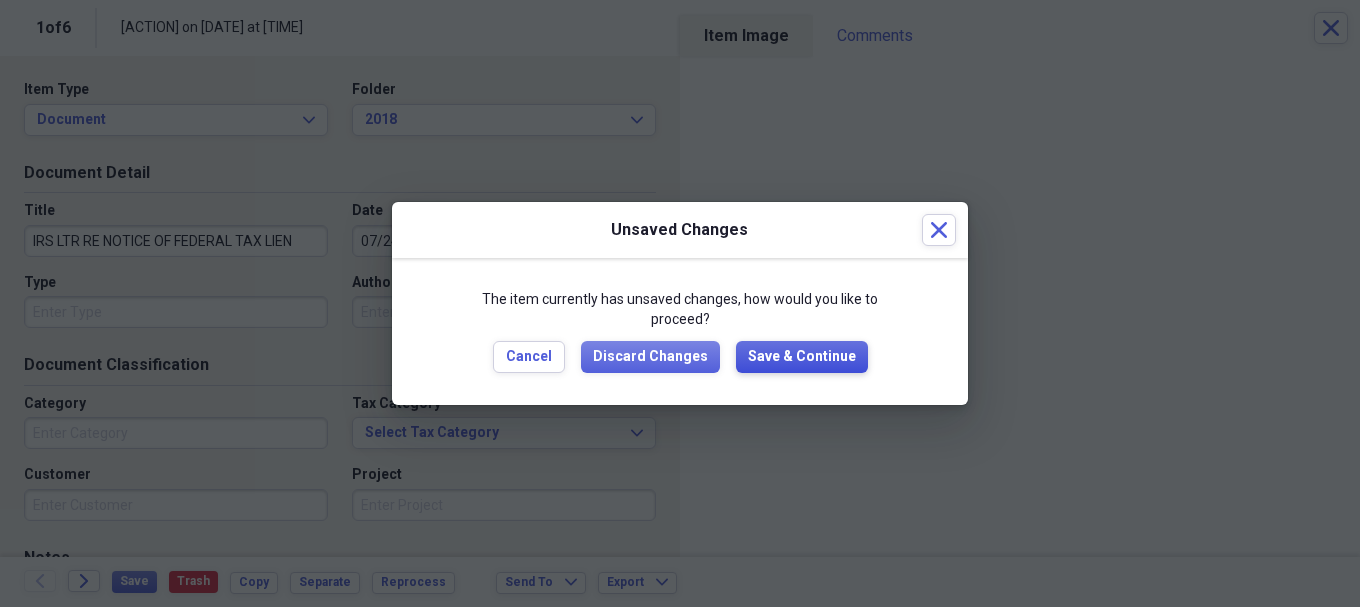 click on "Save & Continue" at bounding box center [802, 357] 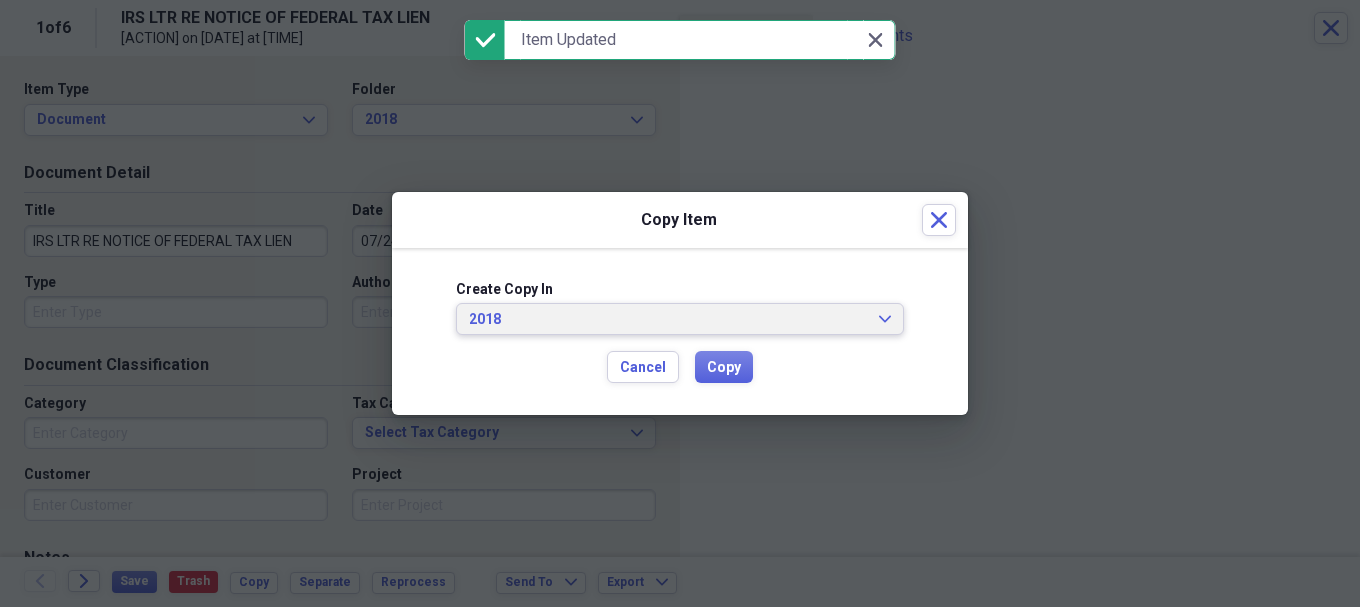 click on "Expand" 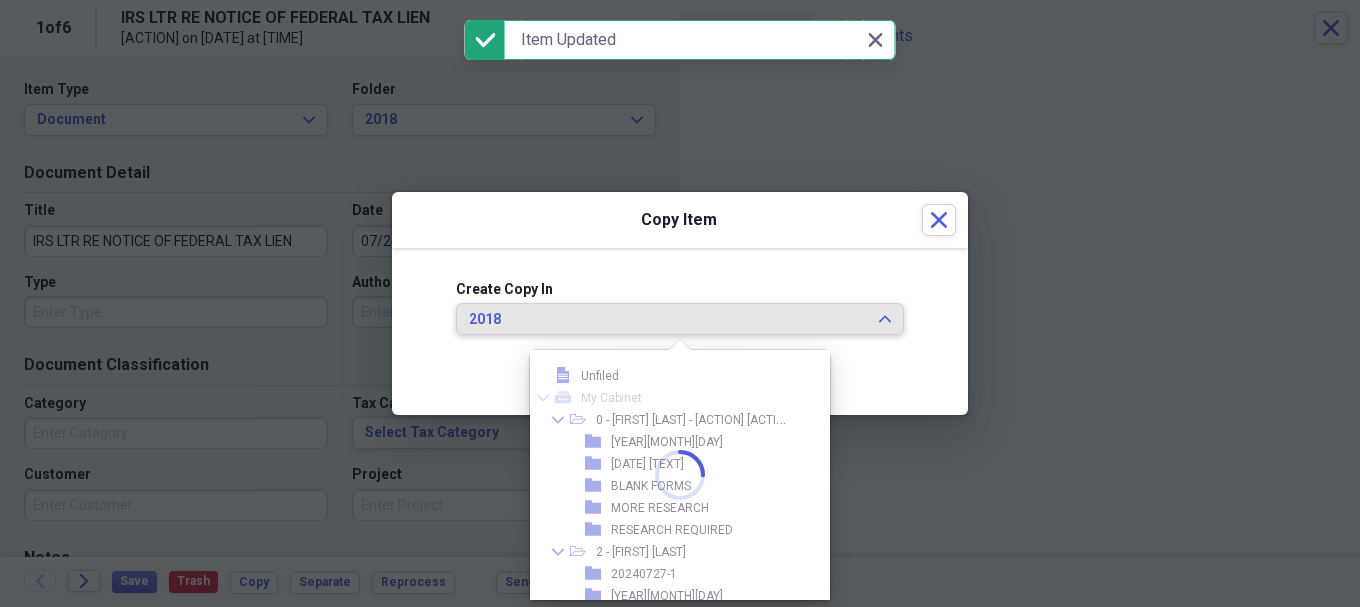 click on "2019" at bounding box center [655, 2796] 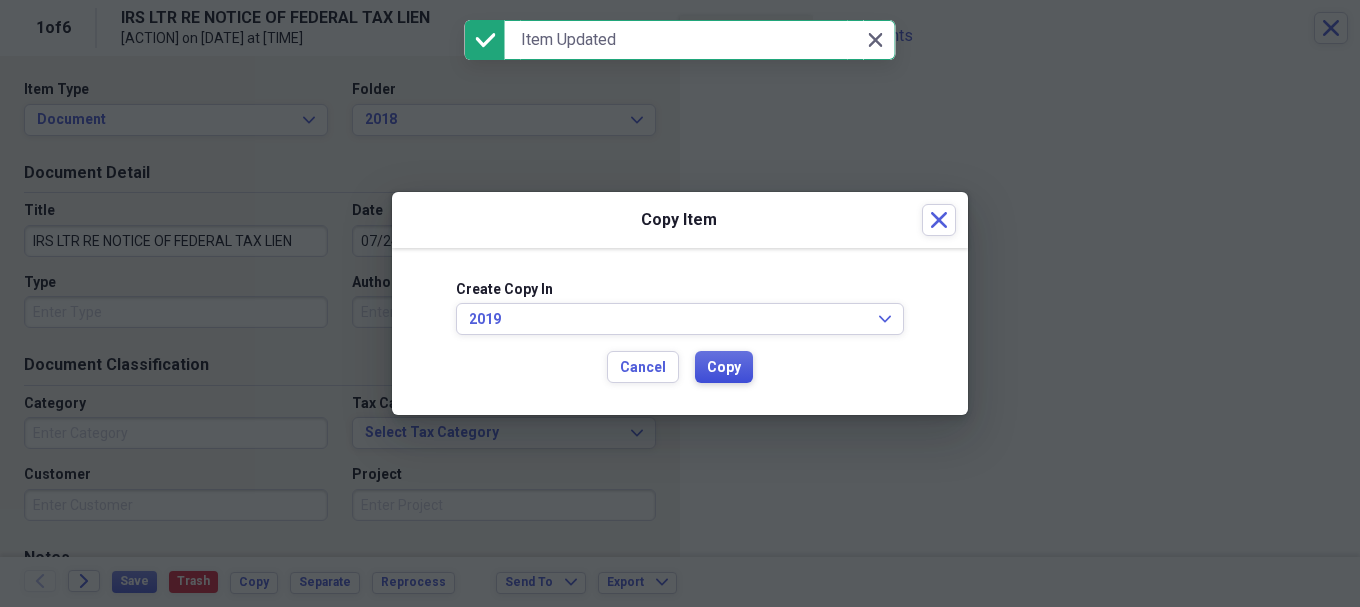 click on "Copy" at bounding box center [724, 368] 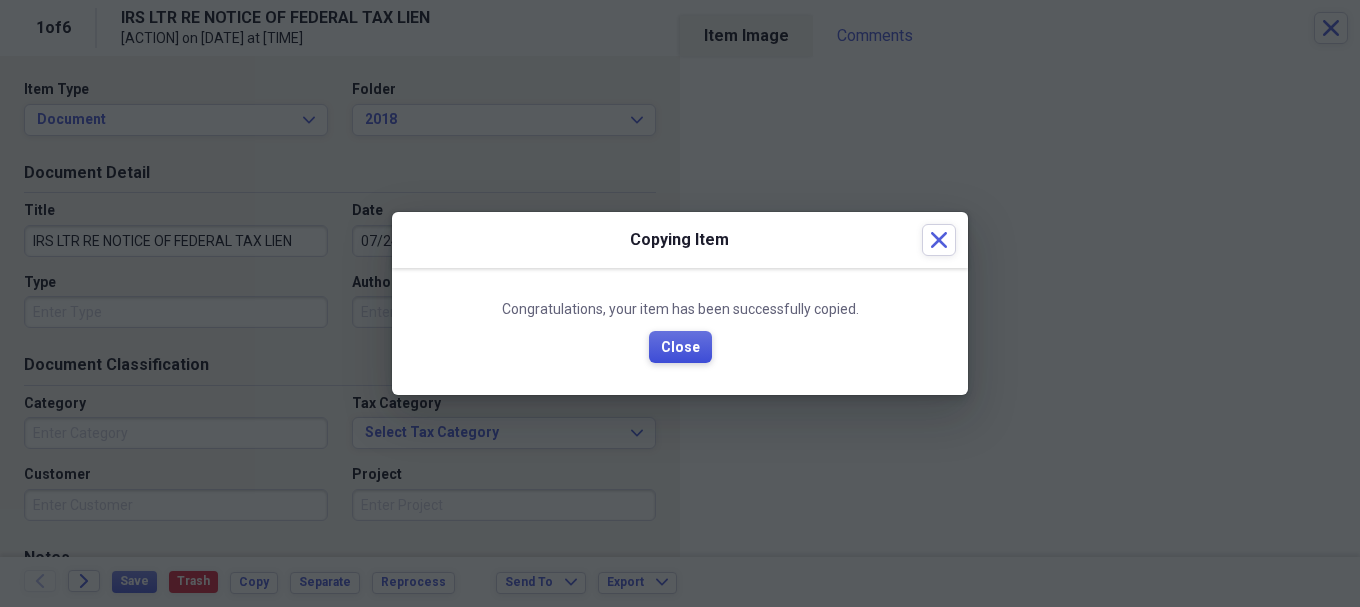 click on "Close" at bounding box center (680, 347) 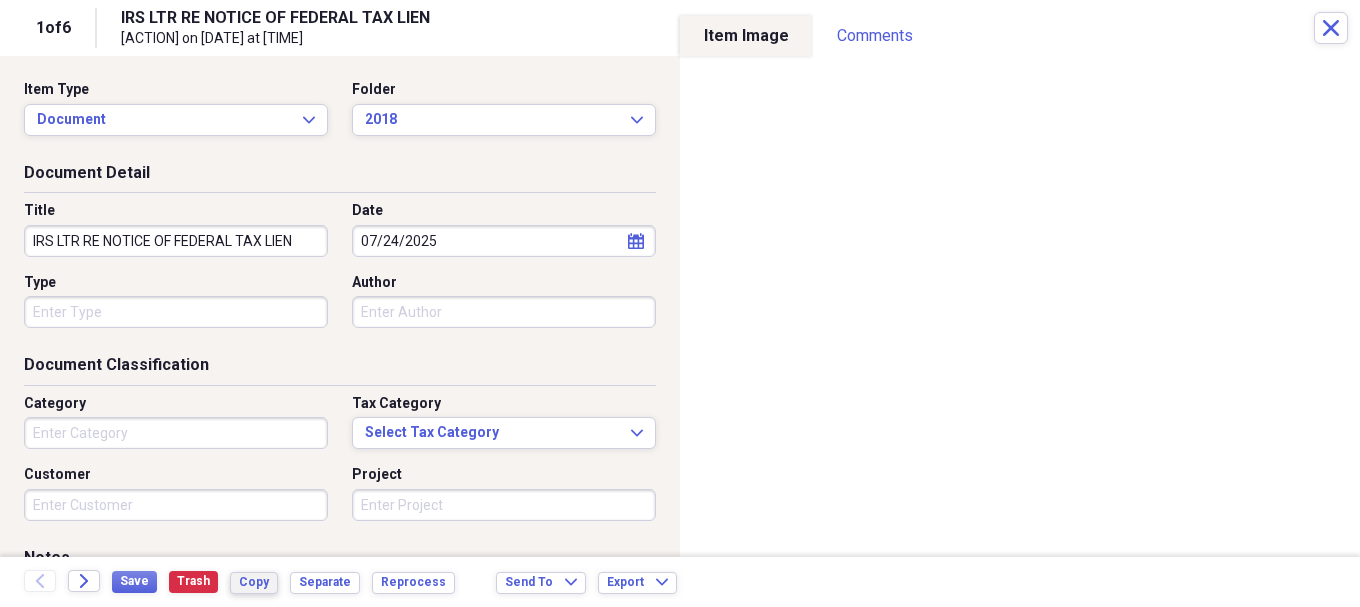 click on "Copy" at bounding box center (254, 582) 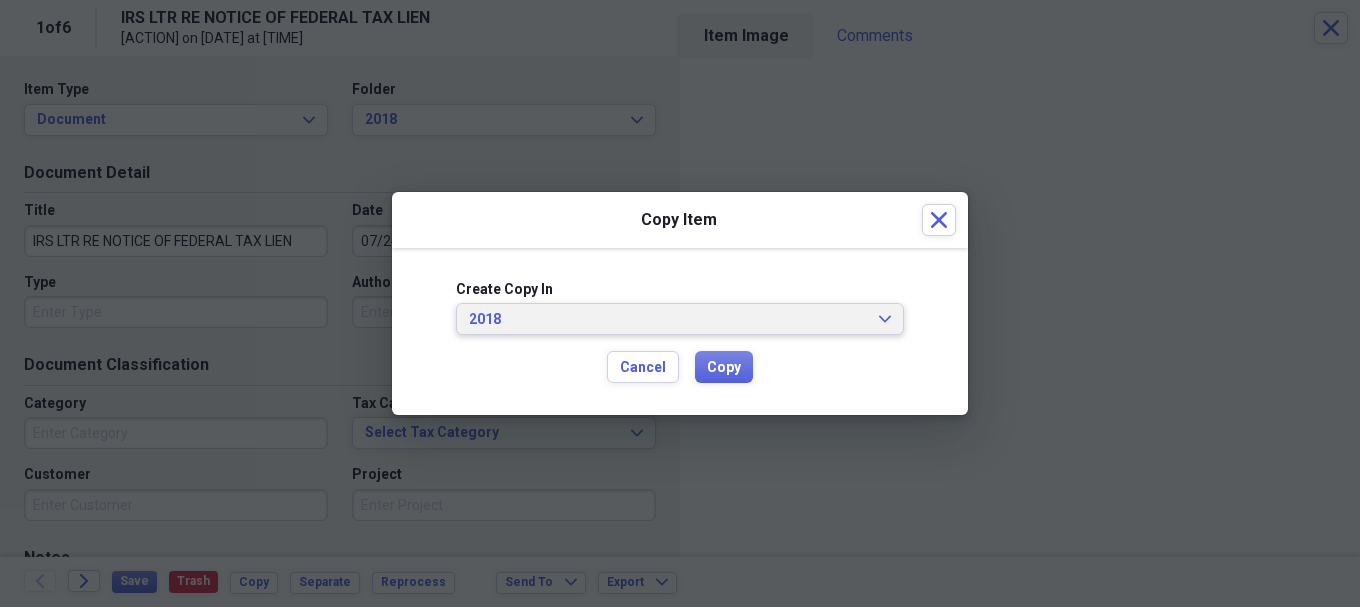 click on "Expand" 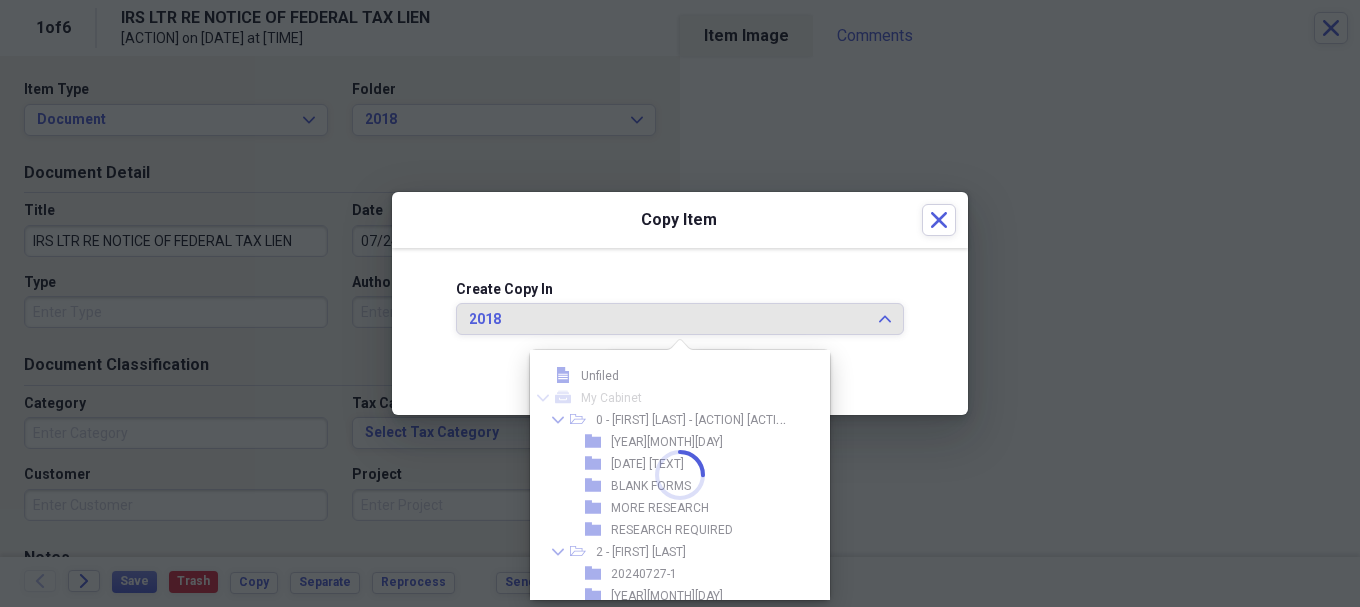 click on "2022" at bounding box center [655, 2818] 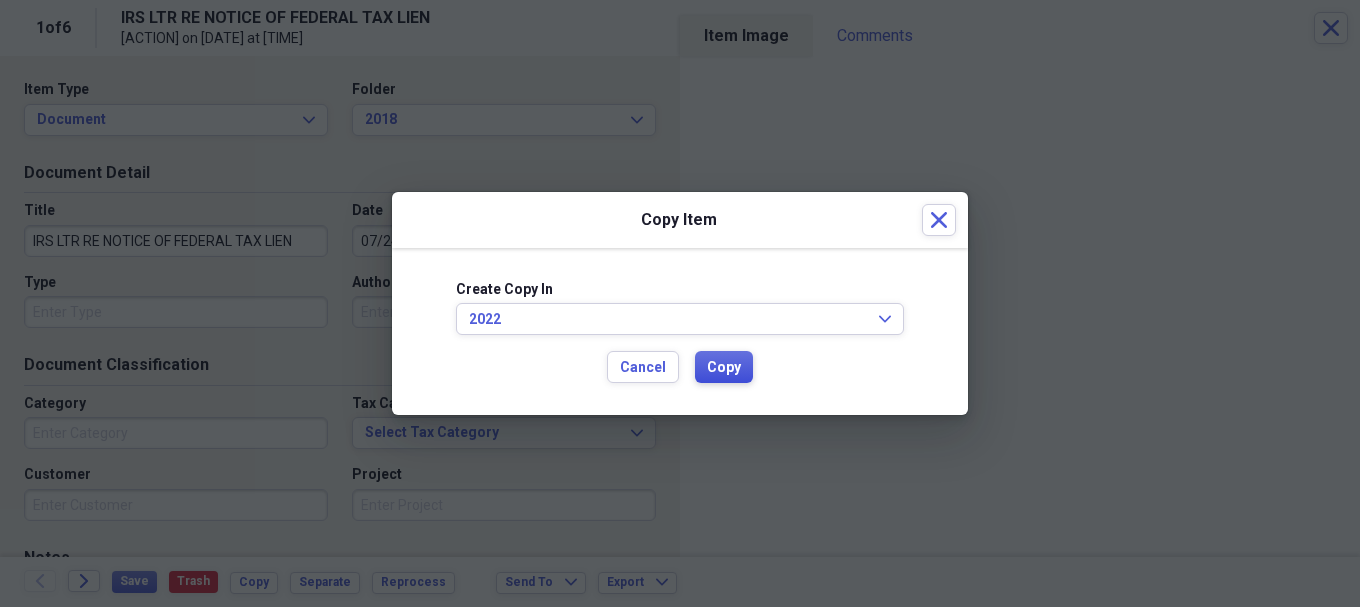 click on "Copy" at bounding box center (724, 368) 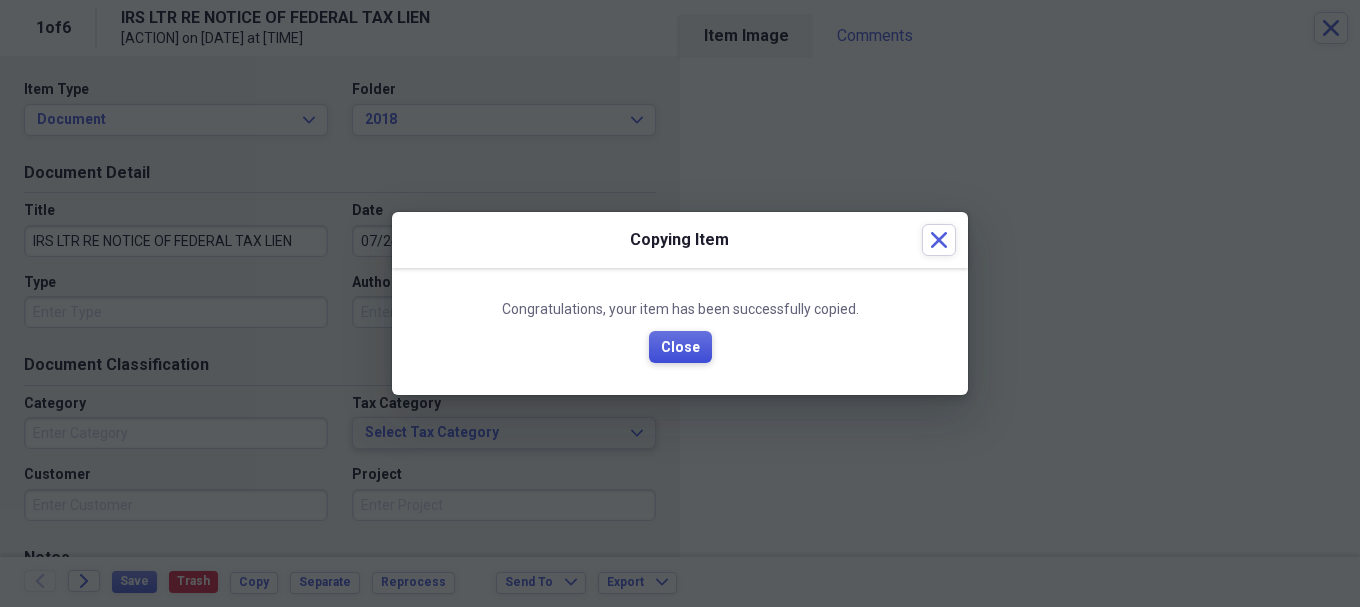 click on "Close" at bounding box center (680, 348) 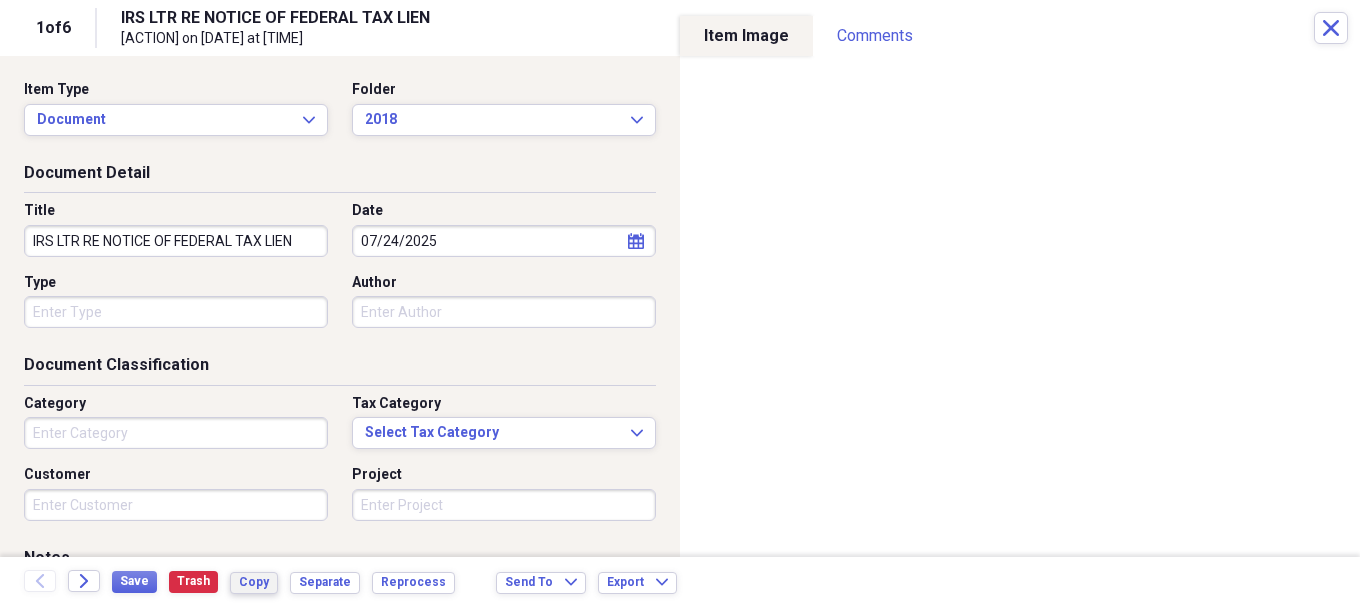 click on "Copy" at bounding box center (254, 582) 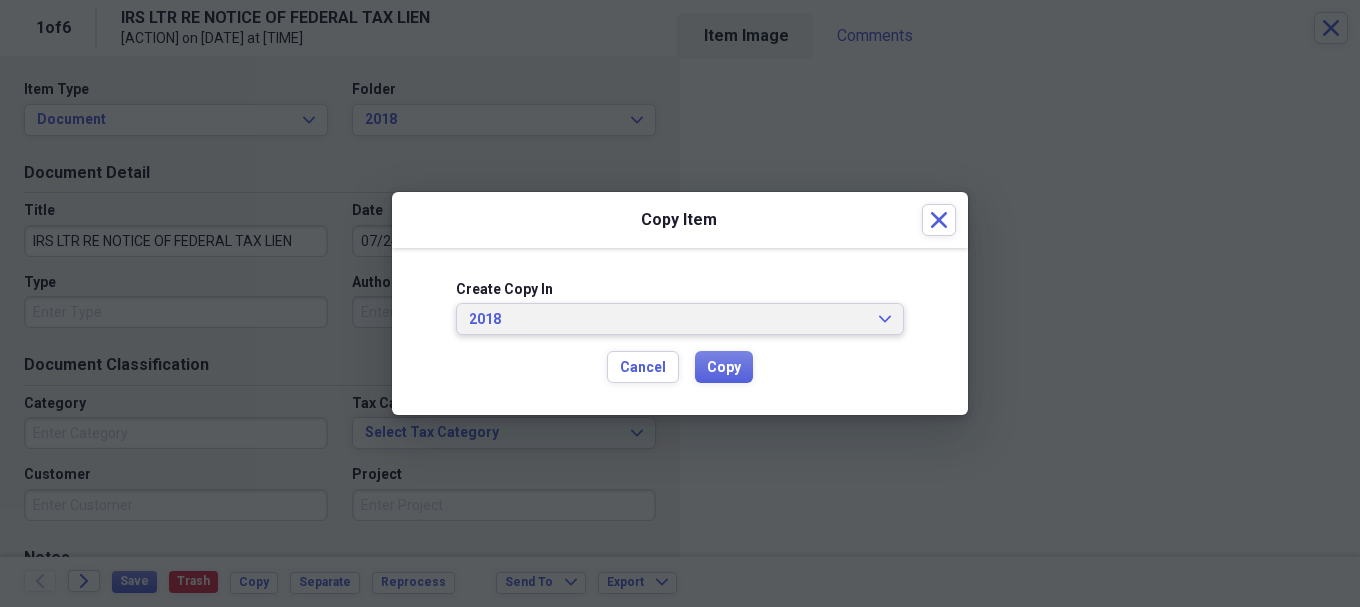 click on "2018 Expand" at bounding box center (680, 320) 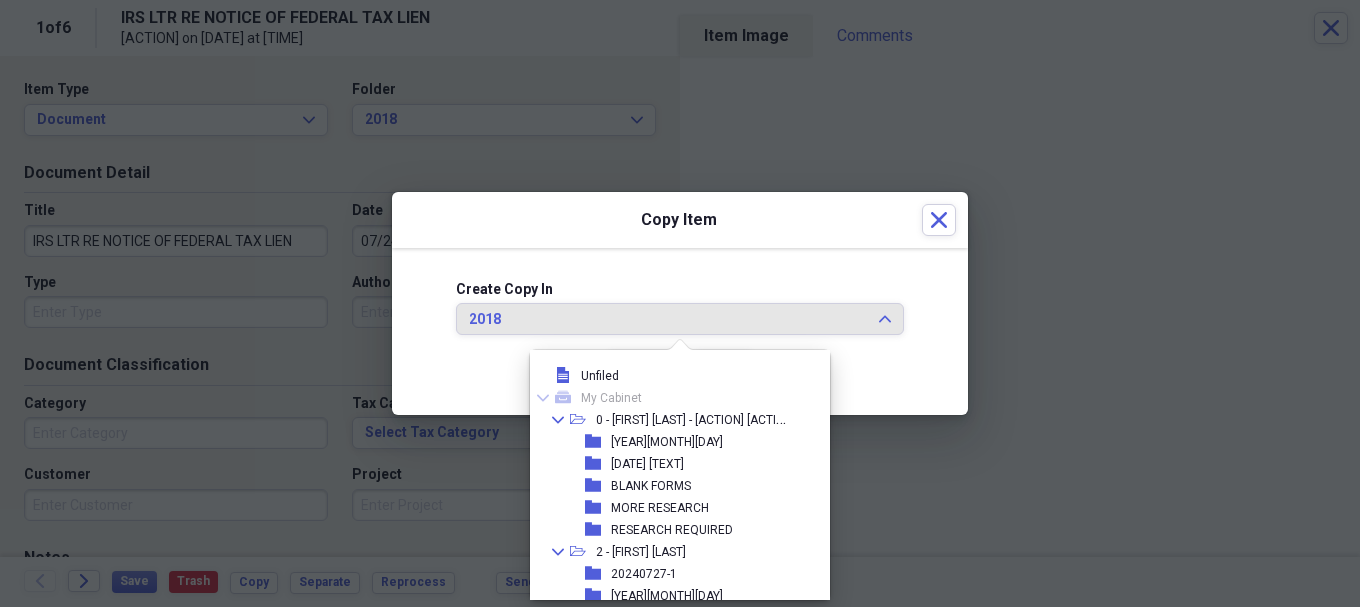 click on "2023" at bounding box center (655, 2840) 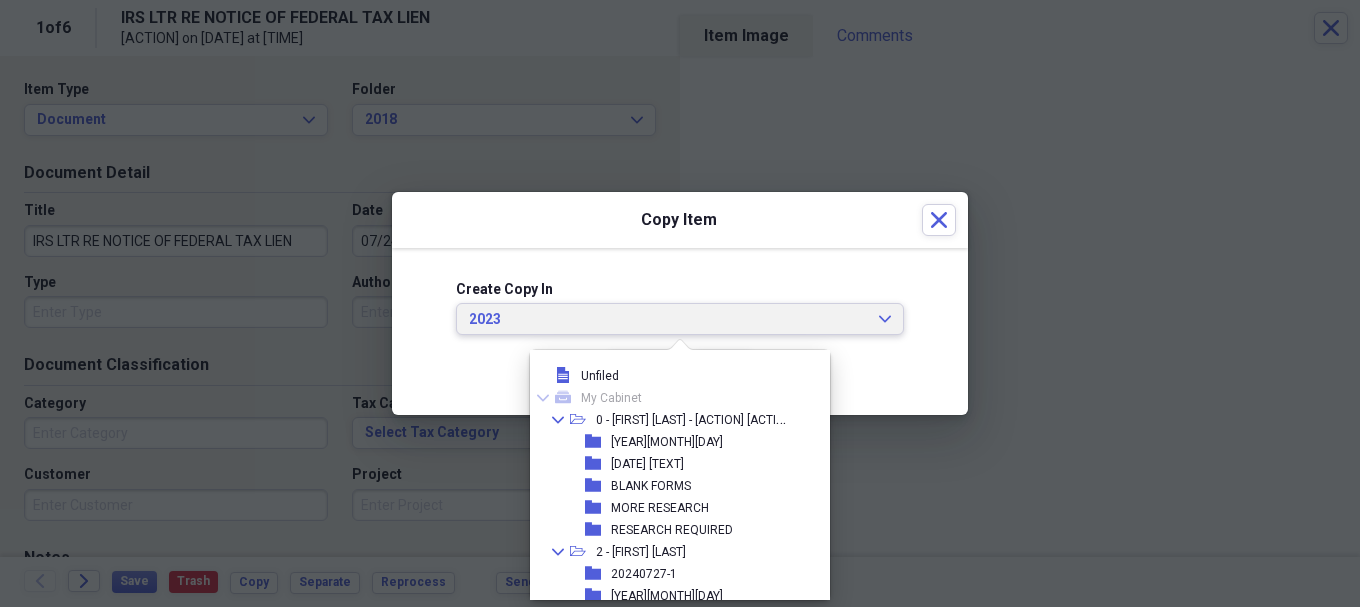 click on "2023" at bounding box center (668, 320) 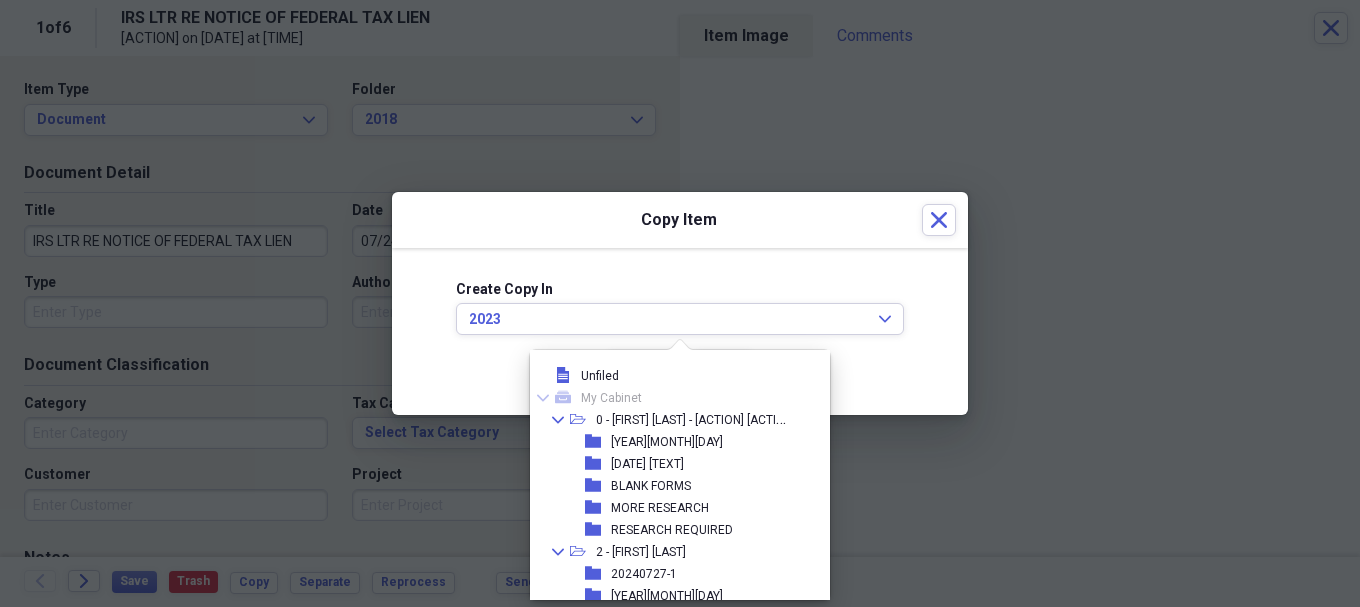 click on "2019" at bounding box center [655, 2796] 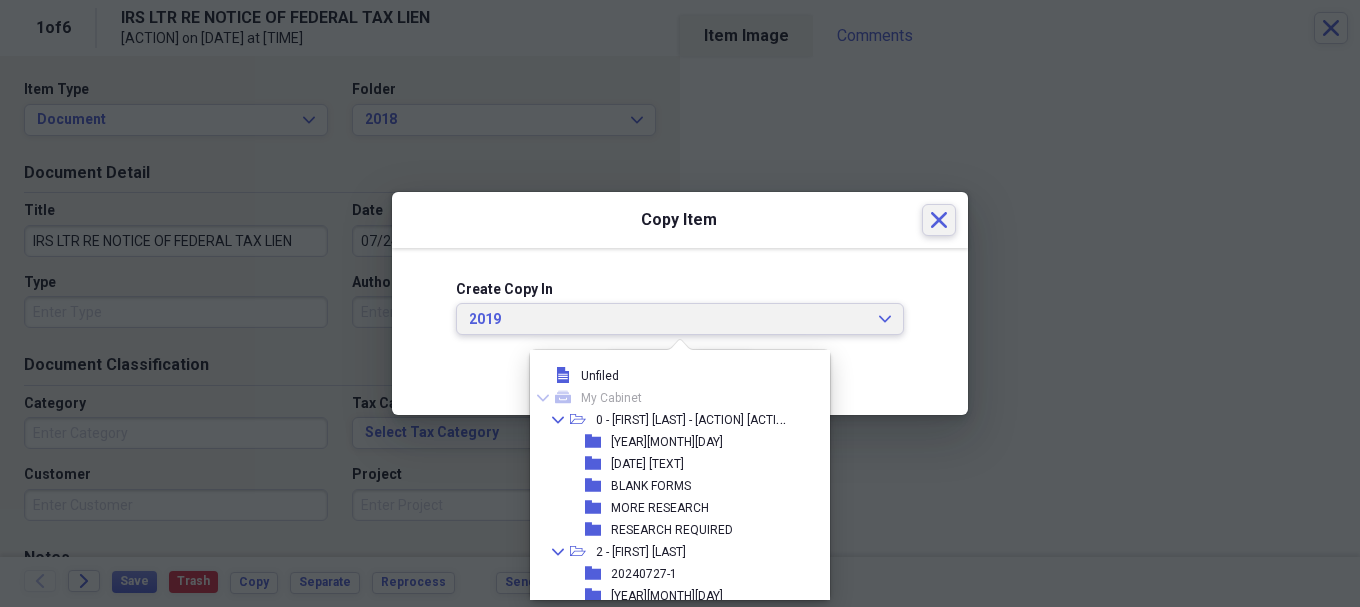 click 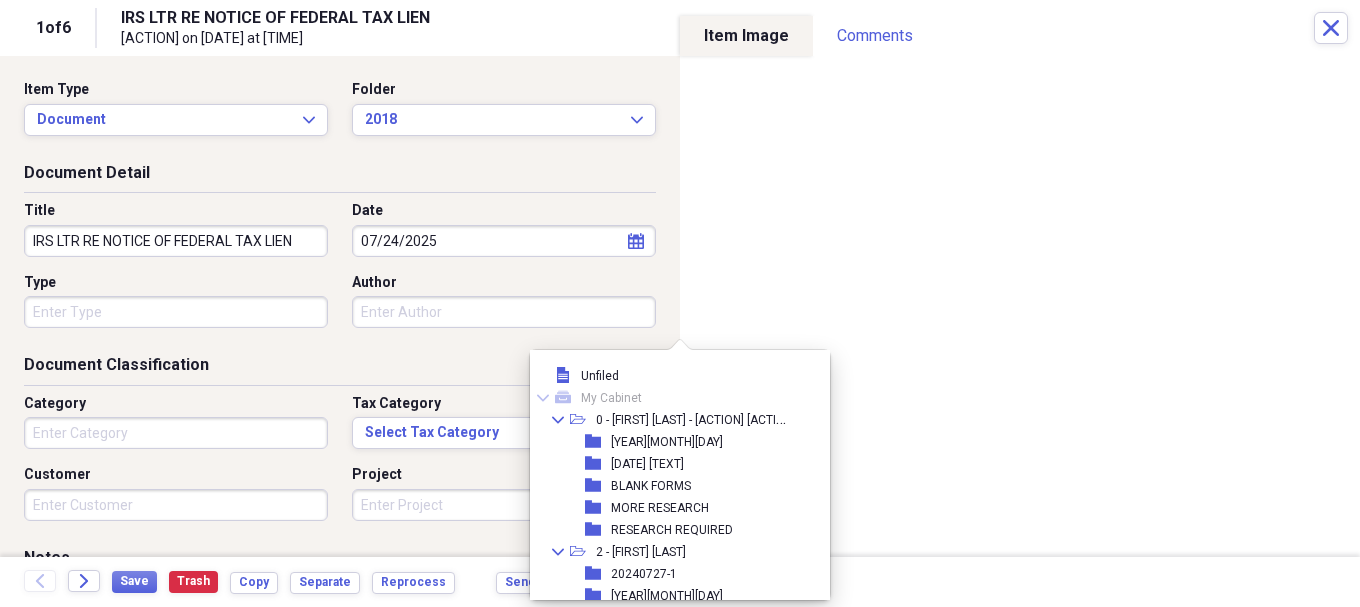 click on "Copy Item Close" at bounding box center (680, 262) 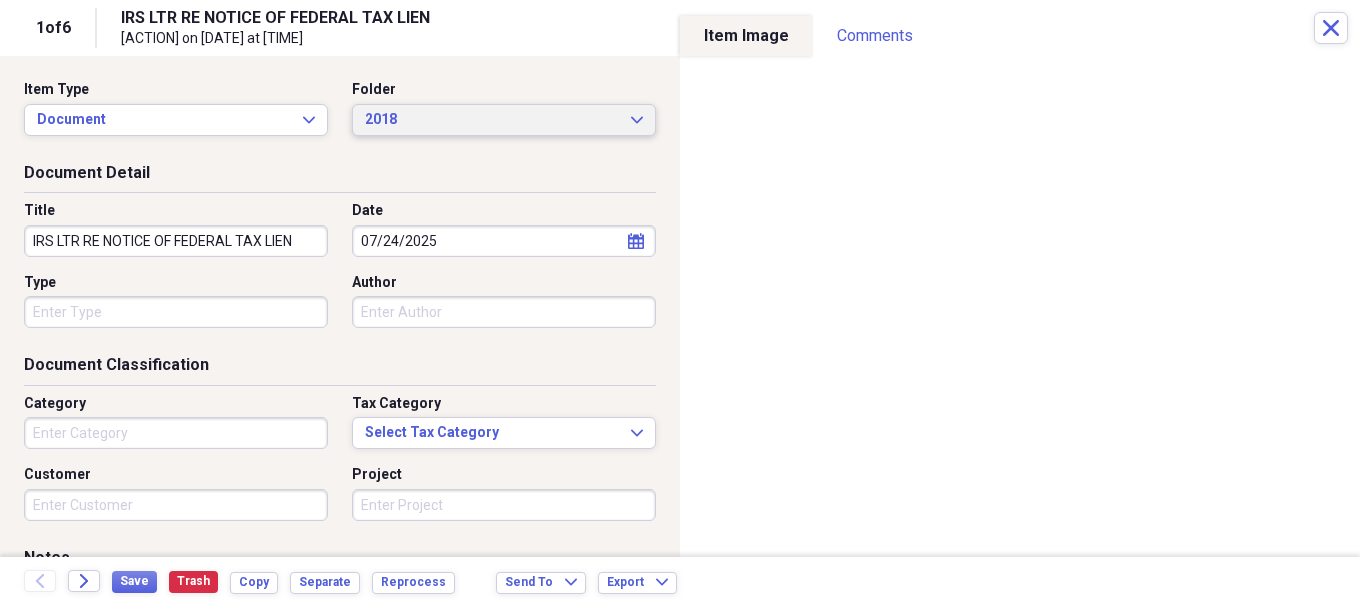 click on "Expand" 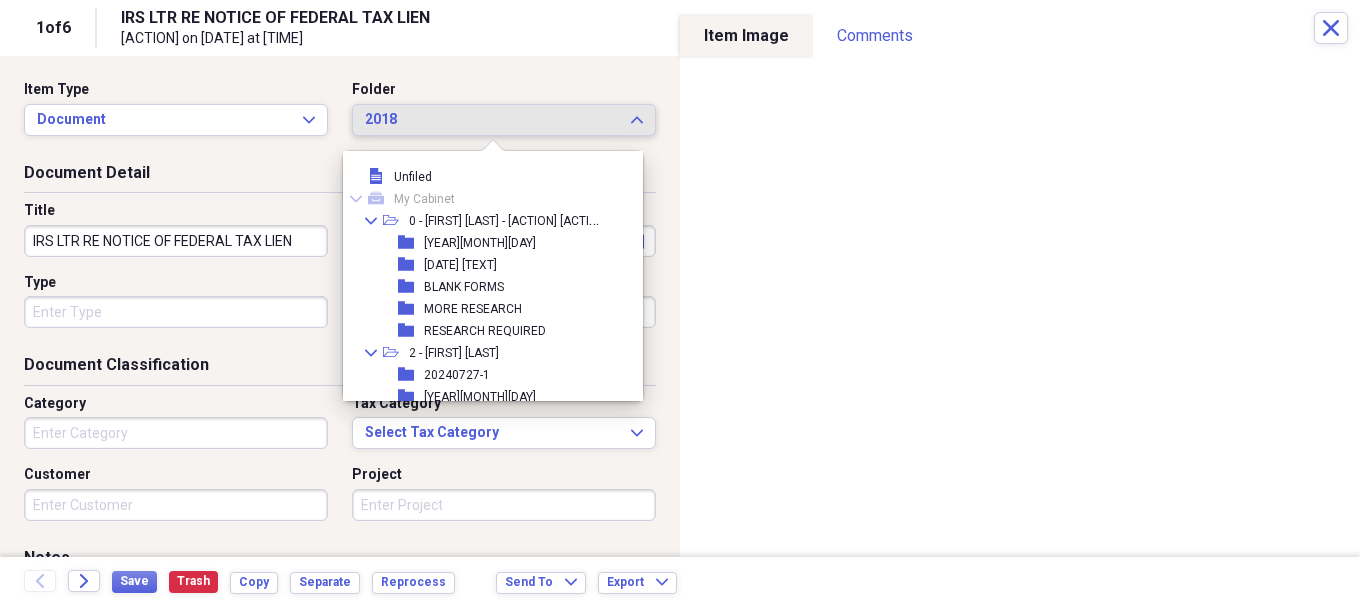scroll, scrollTop: 2307, scrollLeft: 0, axis: vertical 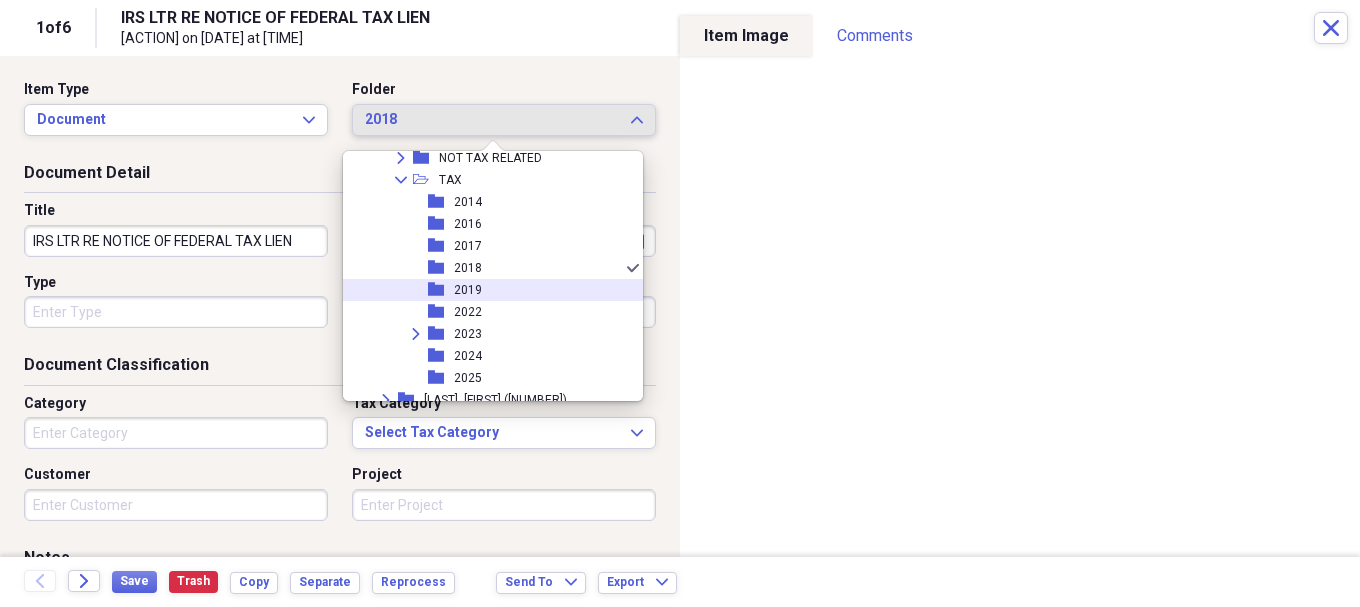 click on "Expand" 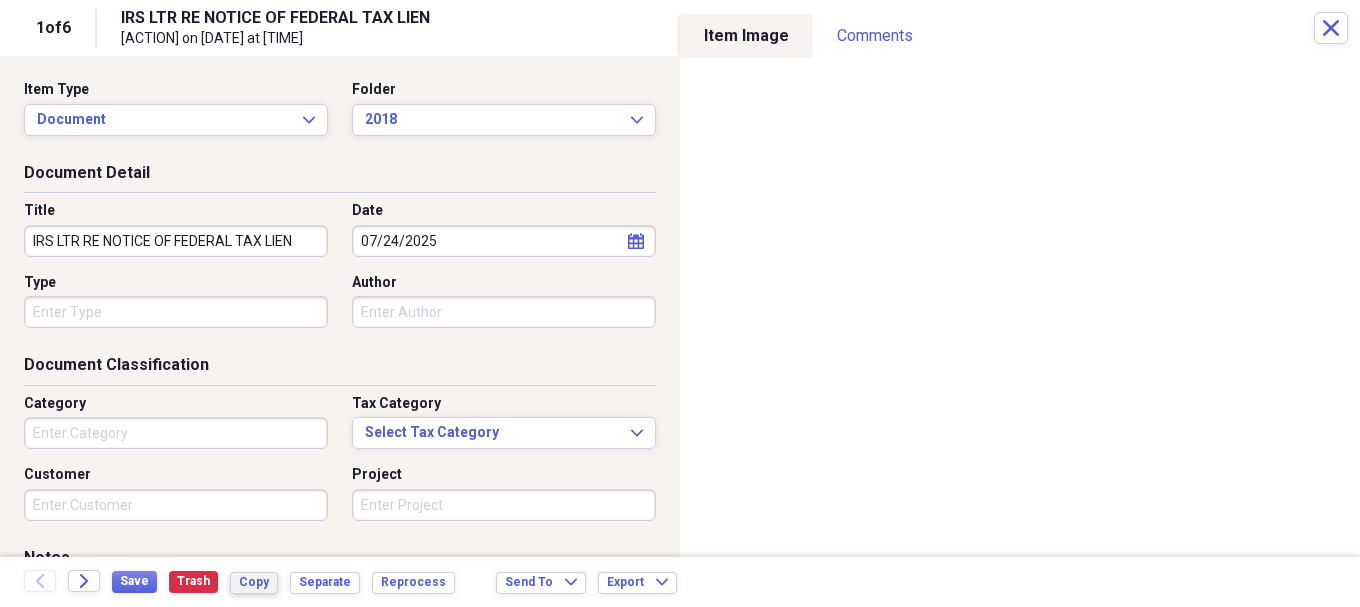 click on "Copy" at bounding box center [254, 582] 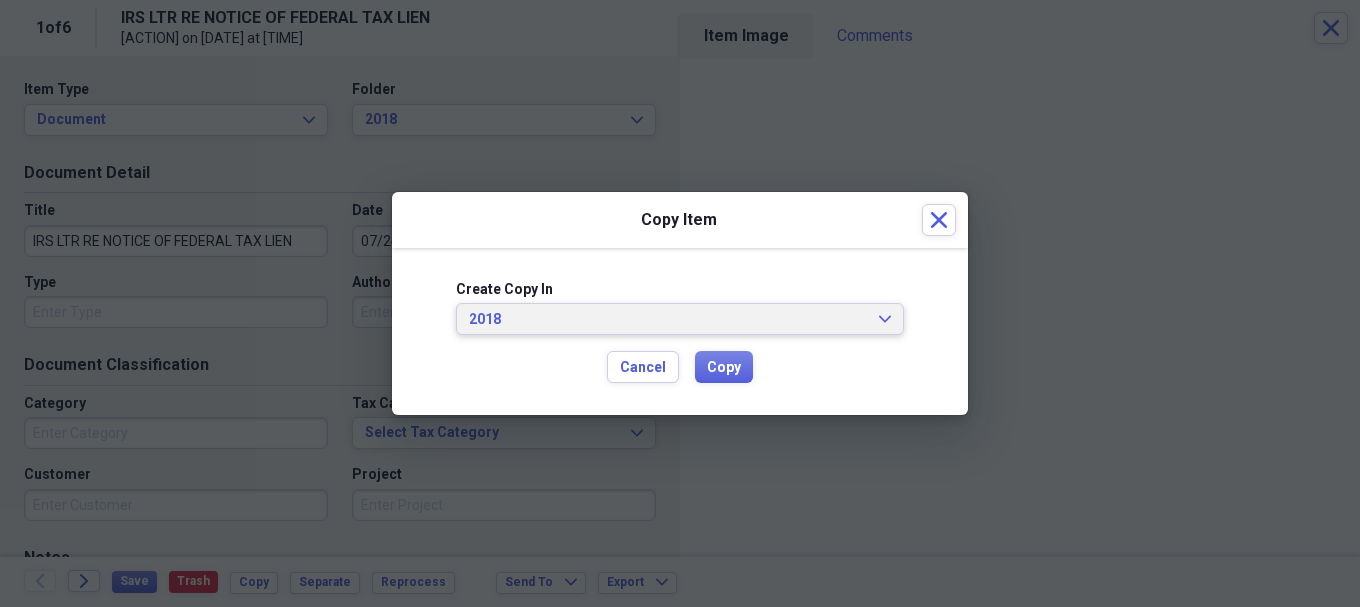 click on "Expand" 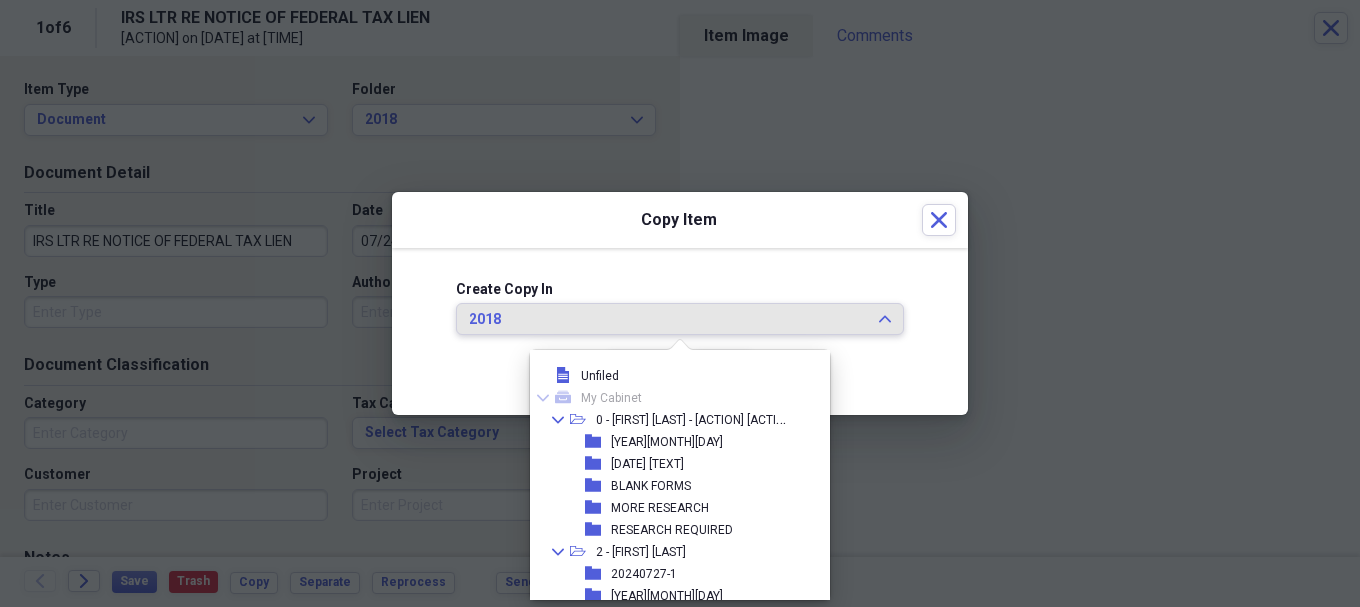scroll, scrollTop: 2307, scrollLeft: 0, axis: vertical 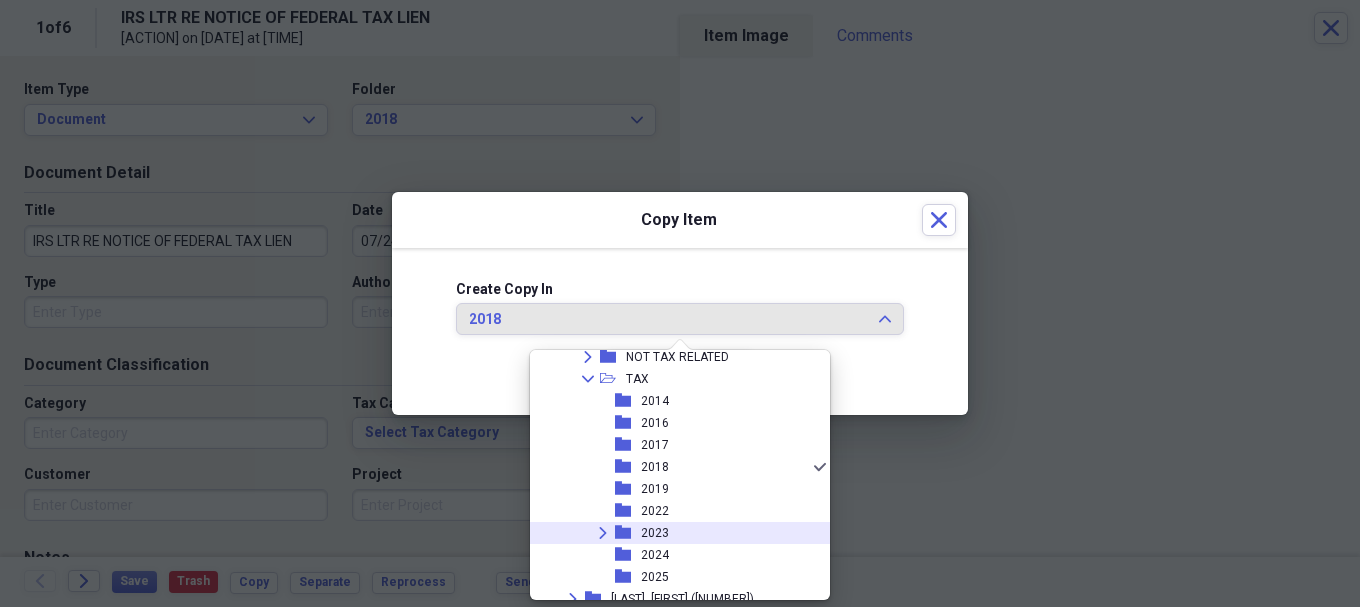 click on "2023" at bounding box center (655, 533) 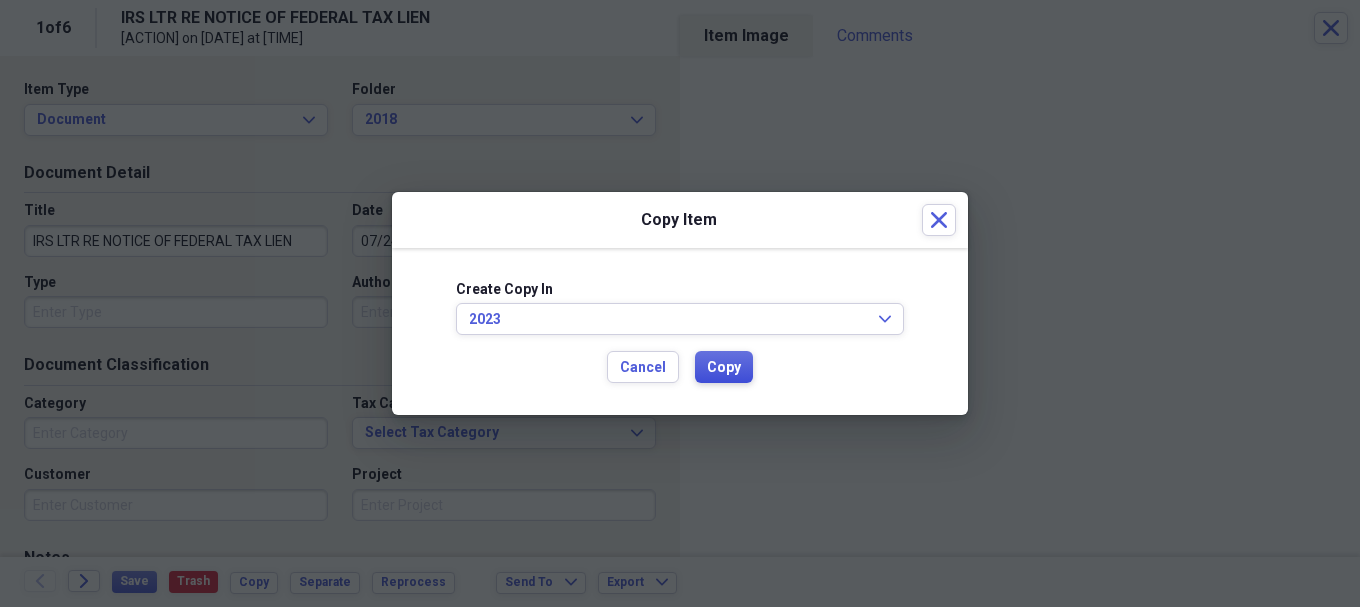click on "Copy" at bounding box center [724, 368] 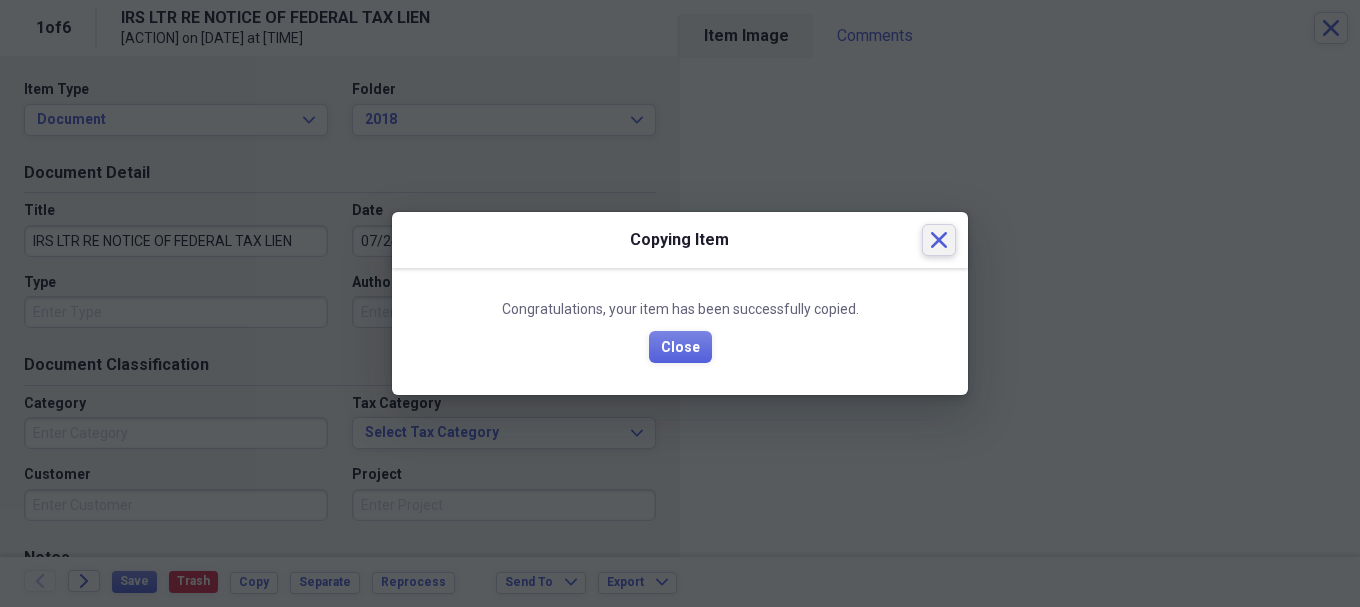 click on "Close" 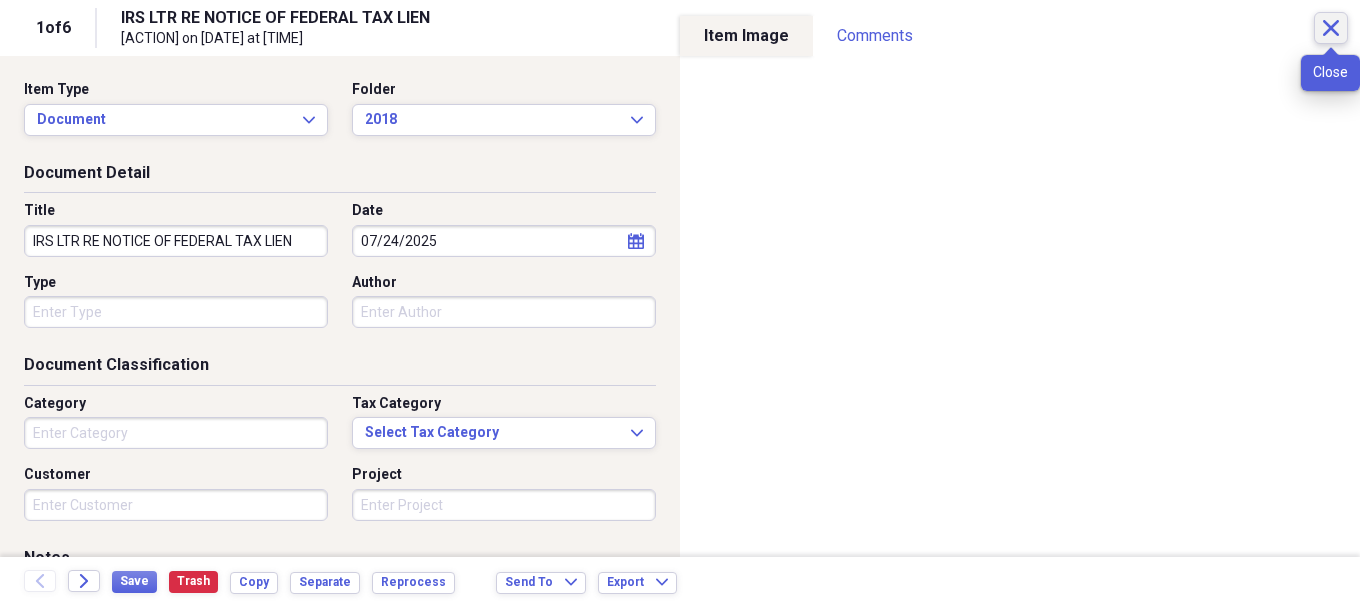 click on "Close" 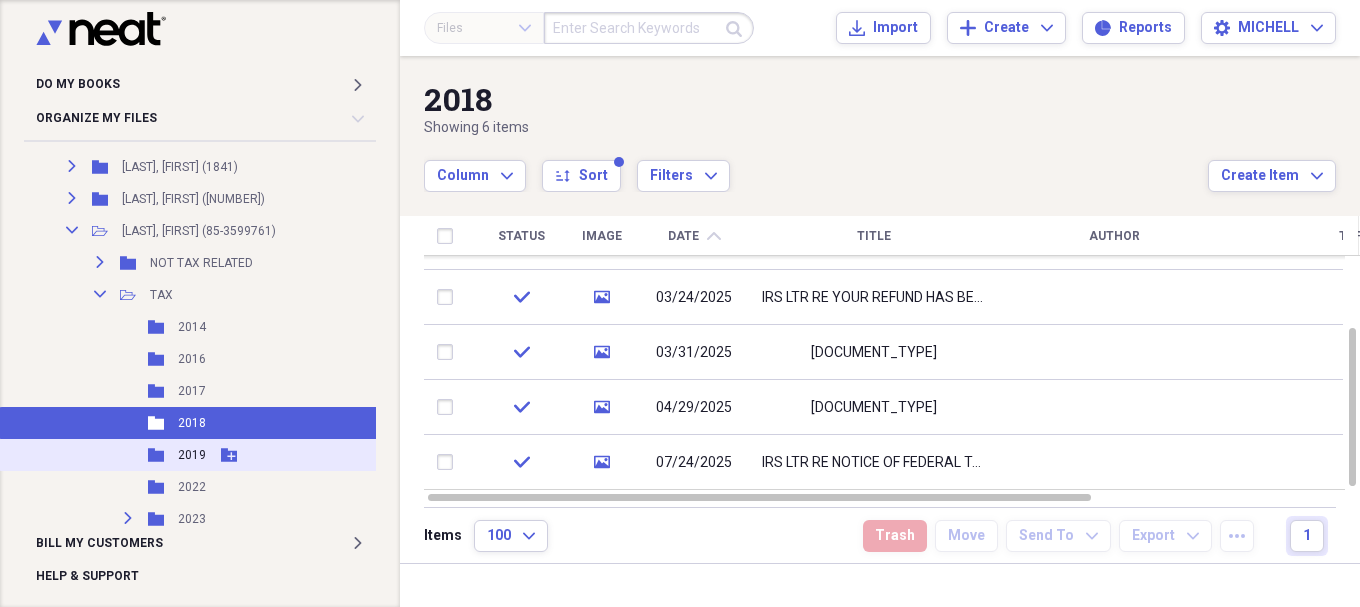 click on "2019" at bounding box center [192, 455] 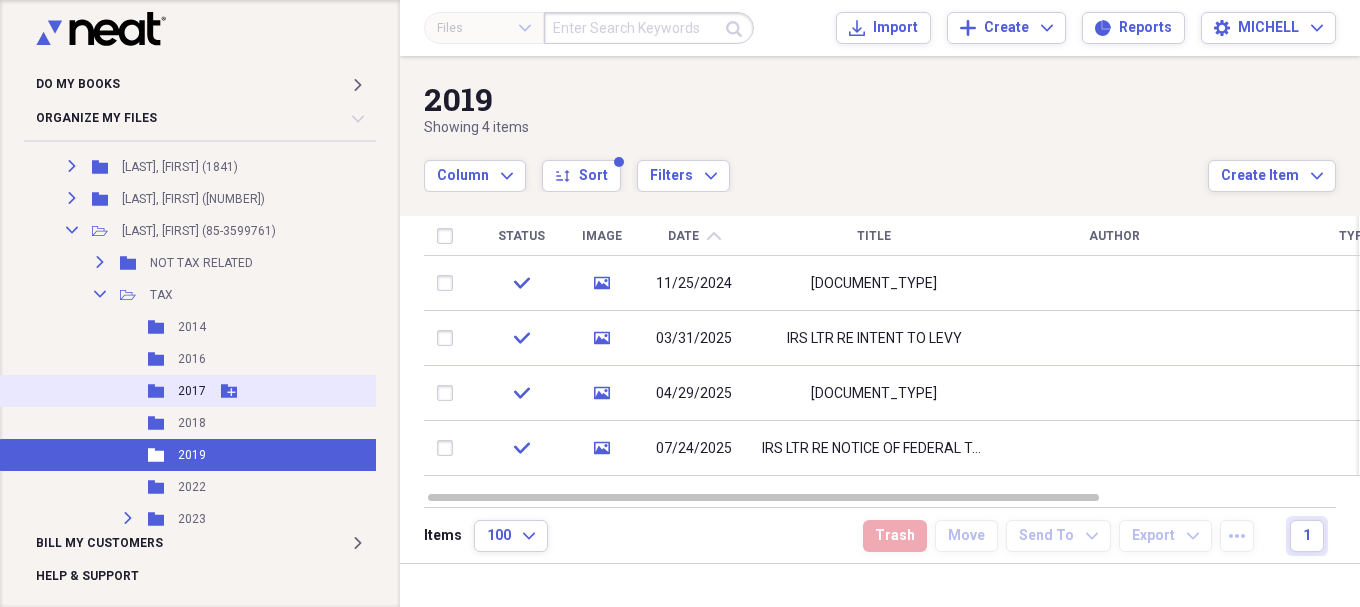 scroll, scrollTop: 3333, scrollLeft: 0, axis: vertical 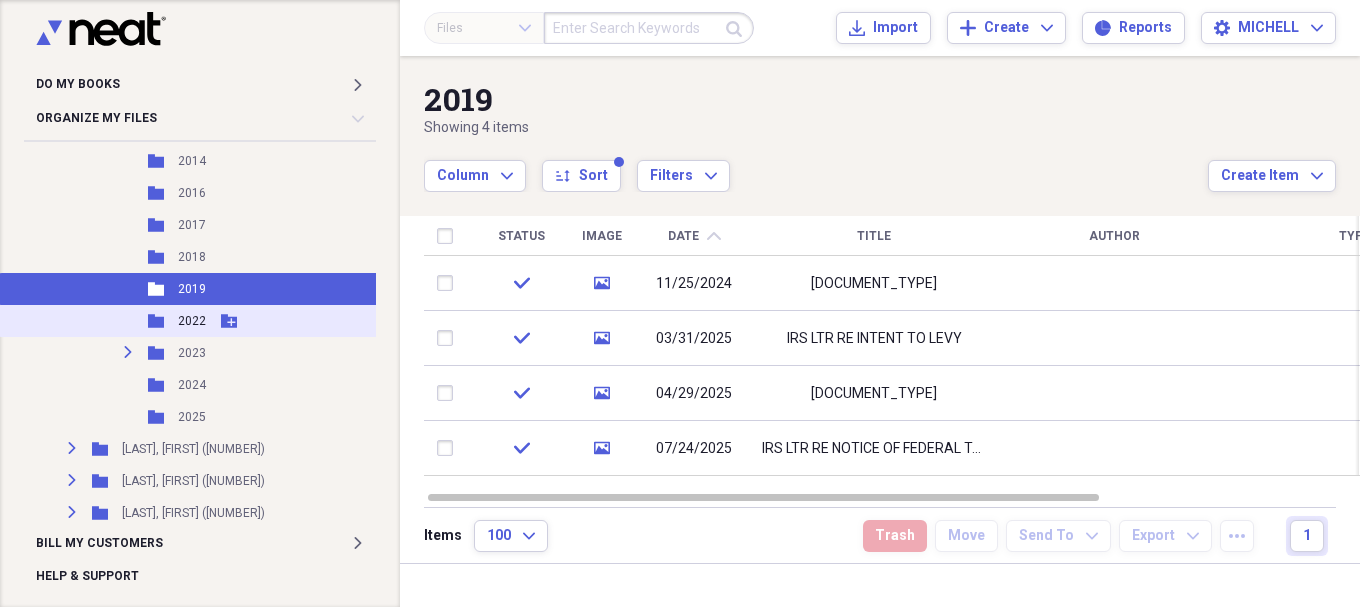 click on "2022" at bounding box center (192, 321) 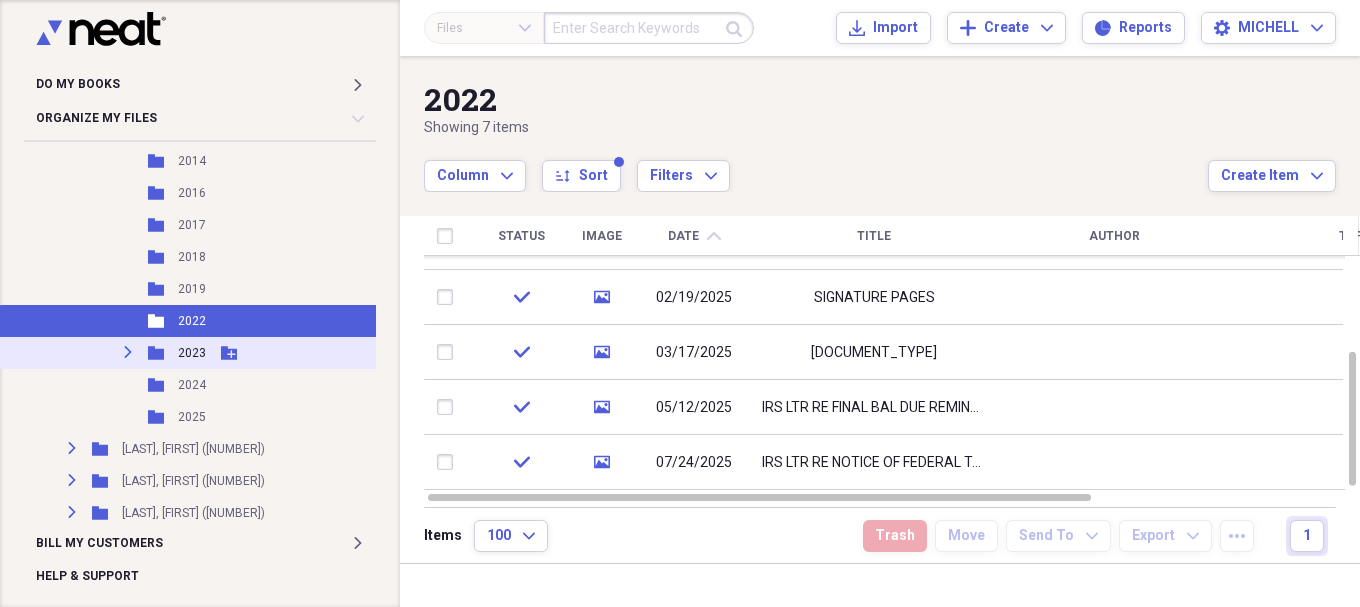 click on "2023" at bounding box center [192, 353] 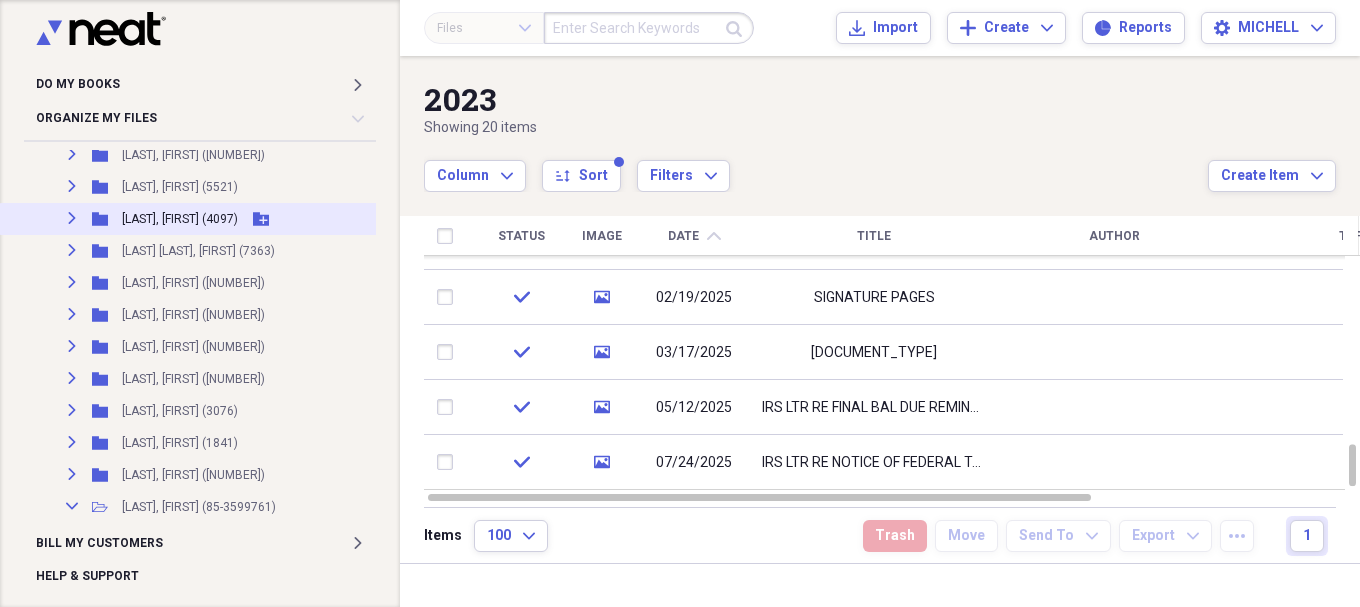 scroll, scrollTop: 3000, scrollLeft: 0, axis: vertical 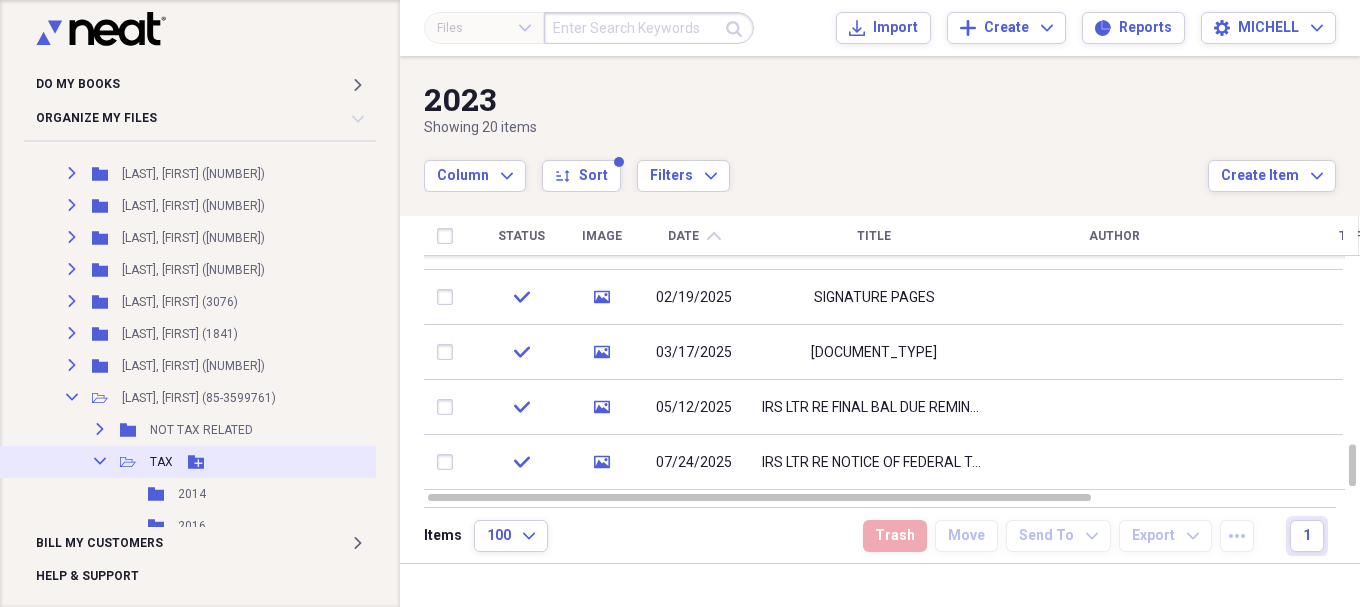 click on "Collapse" 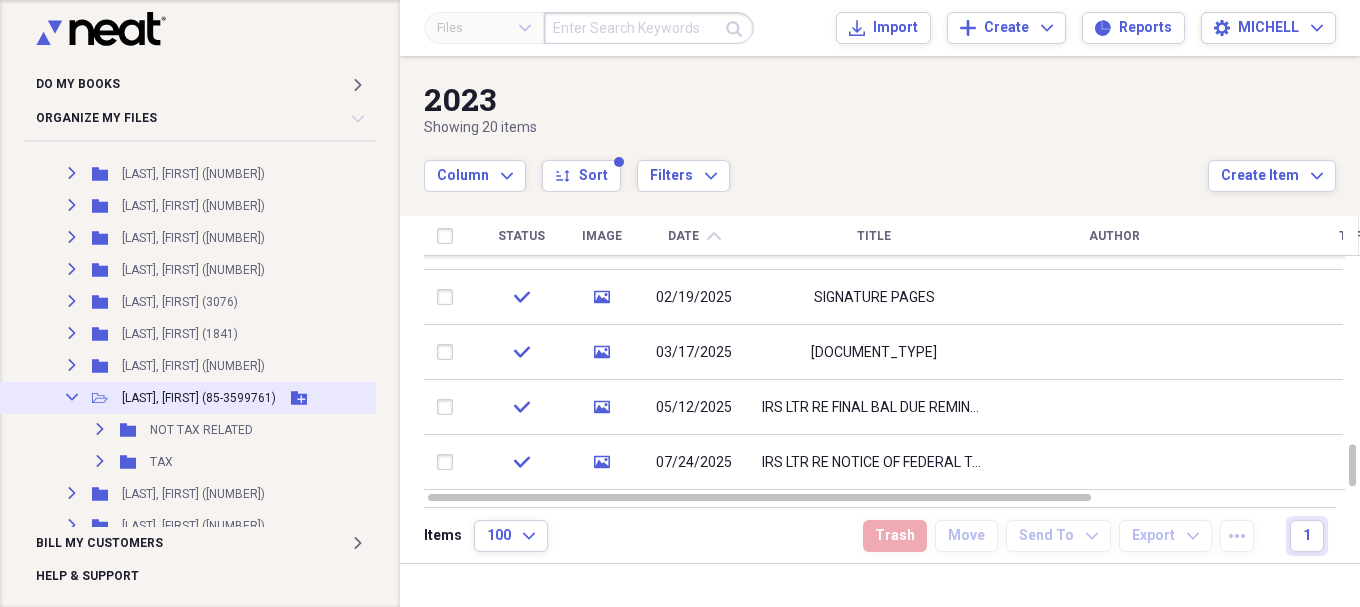 click 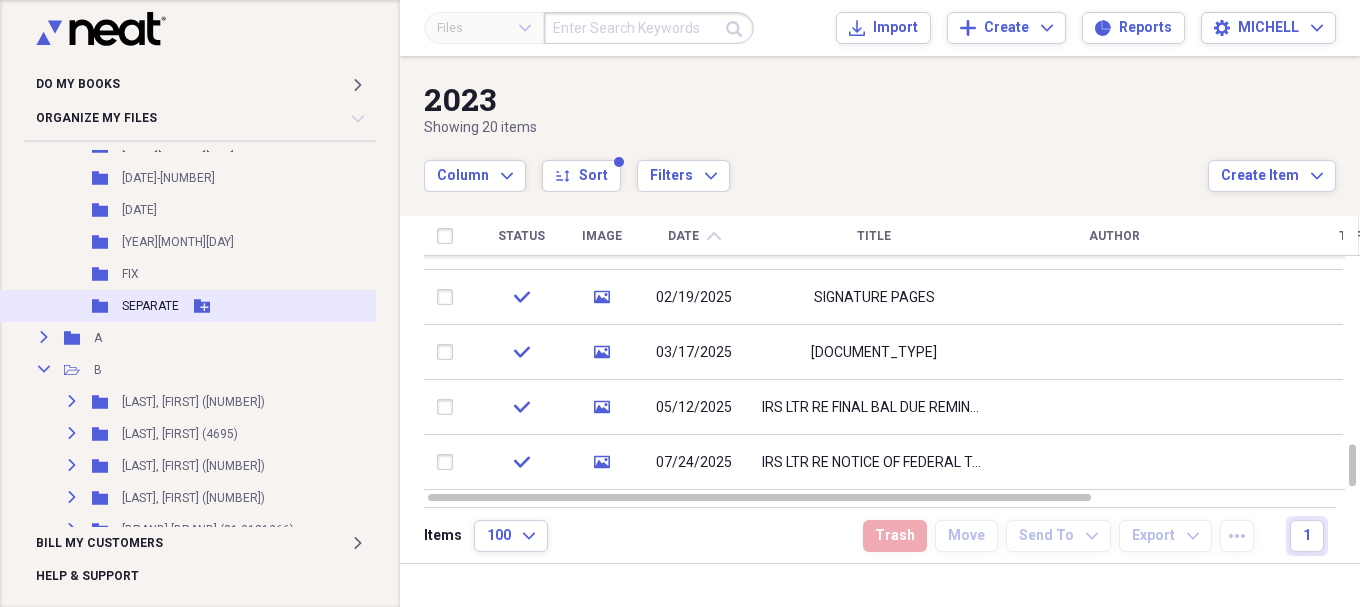 scroll, scrollTop: 333, scrollLeft: 0, axis: vertical 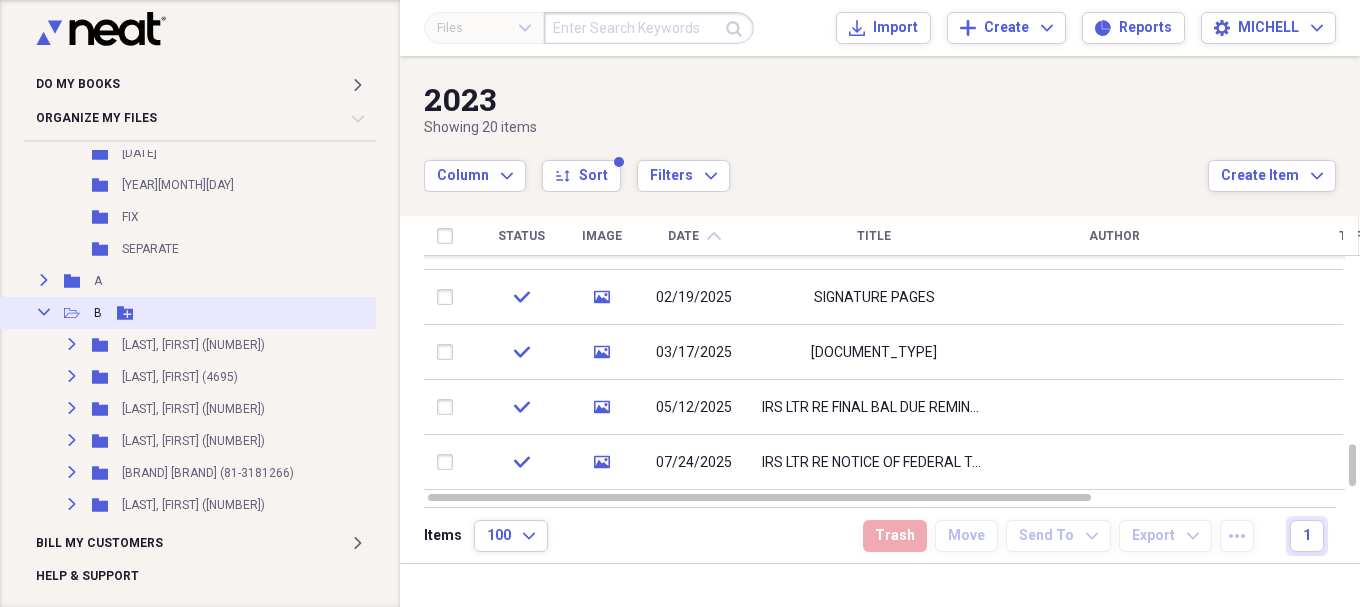 click on "Collapse" 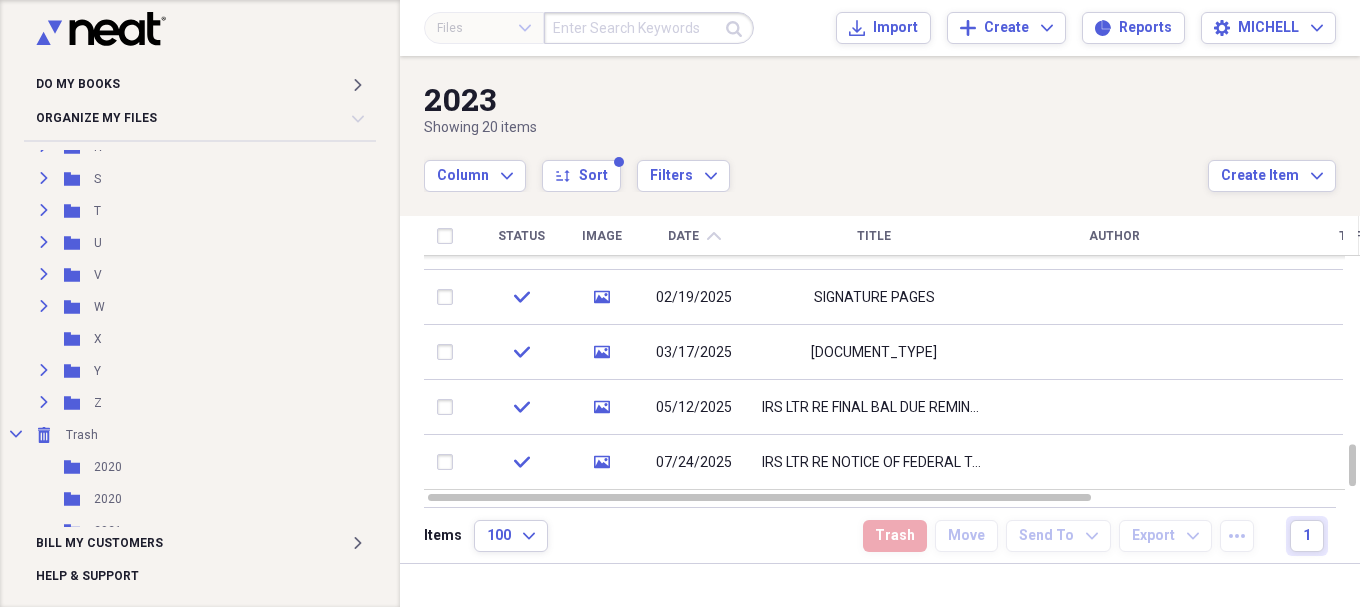 scroll, scrollTop: 833, scrollLeft: 0, axis: vertical 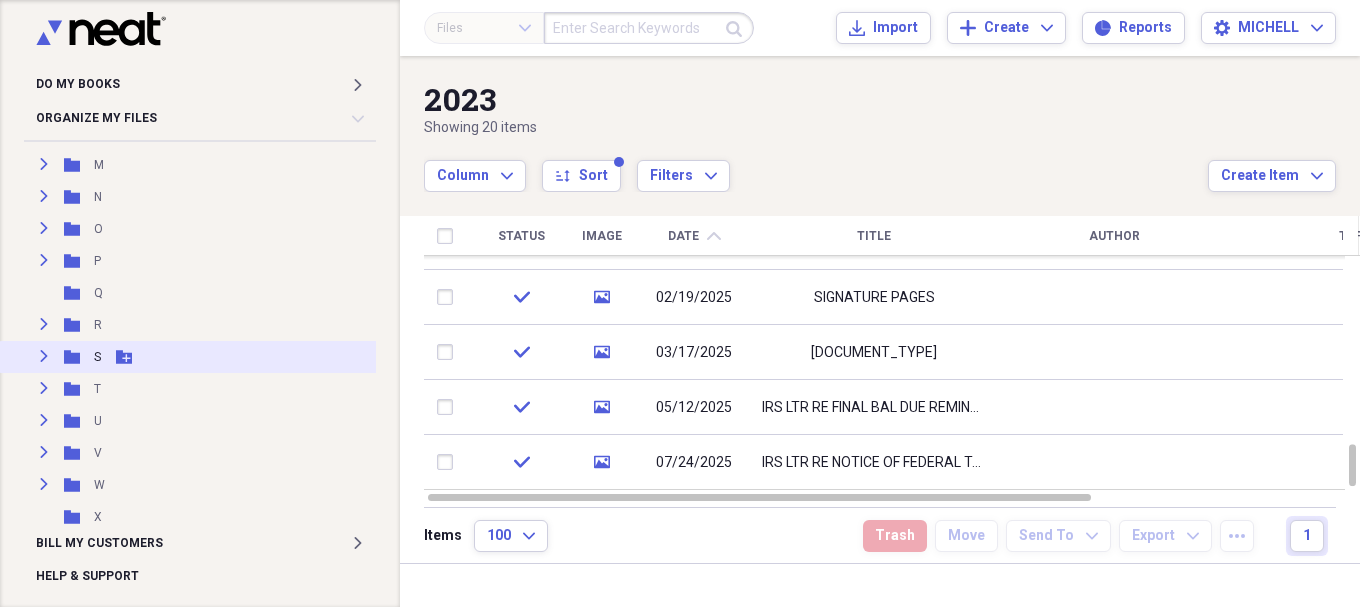 click on "Expand" 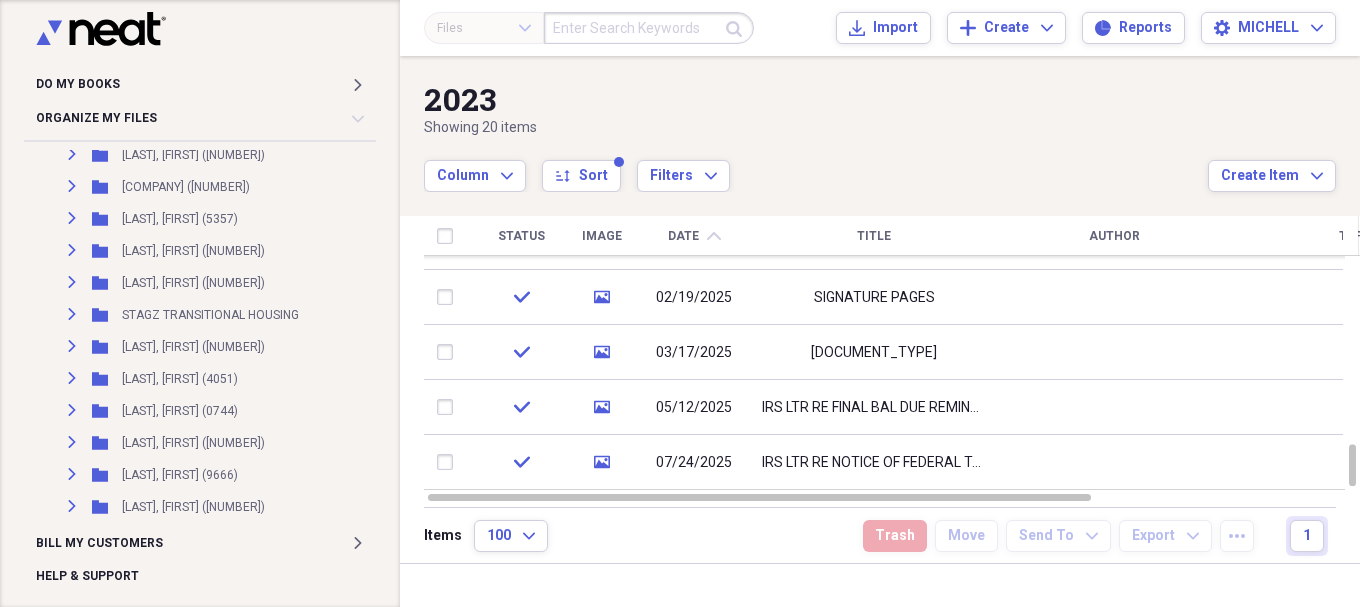 scroll, scrollTop: 2833, scrollLeft: 0, axis: vertical 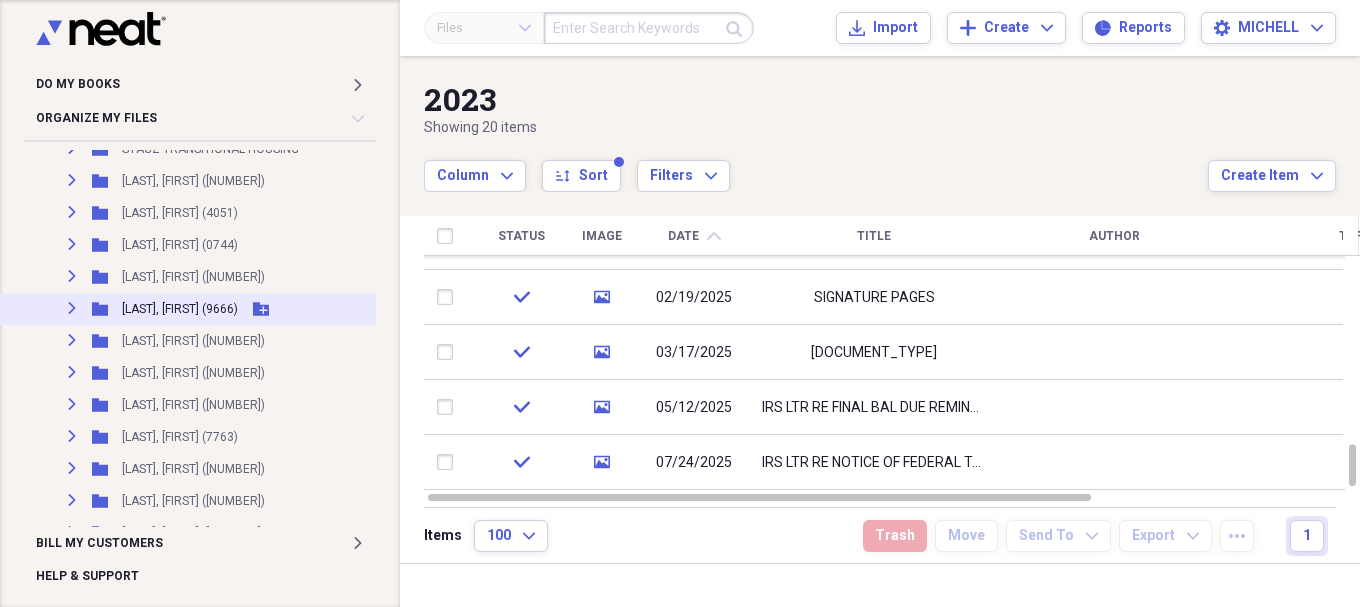 click on "Expand" 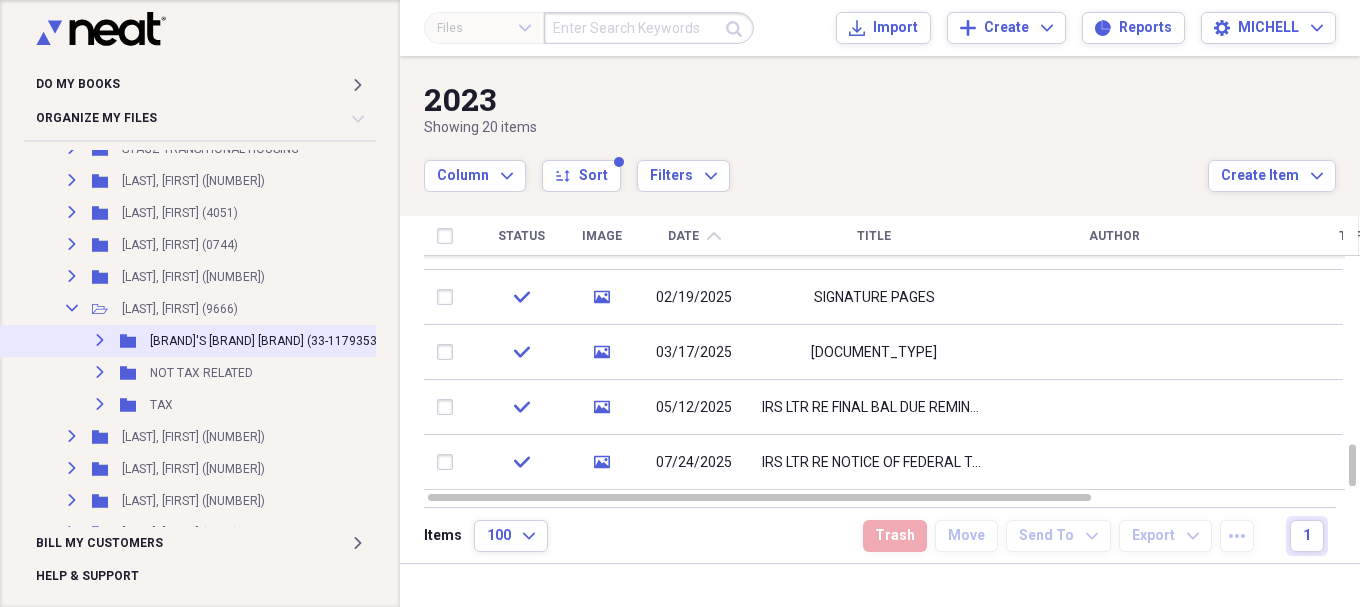 click on "Expand" 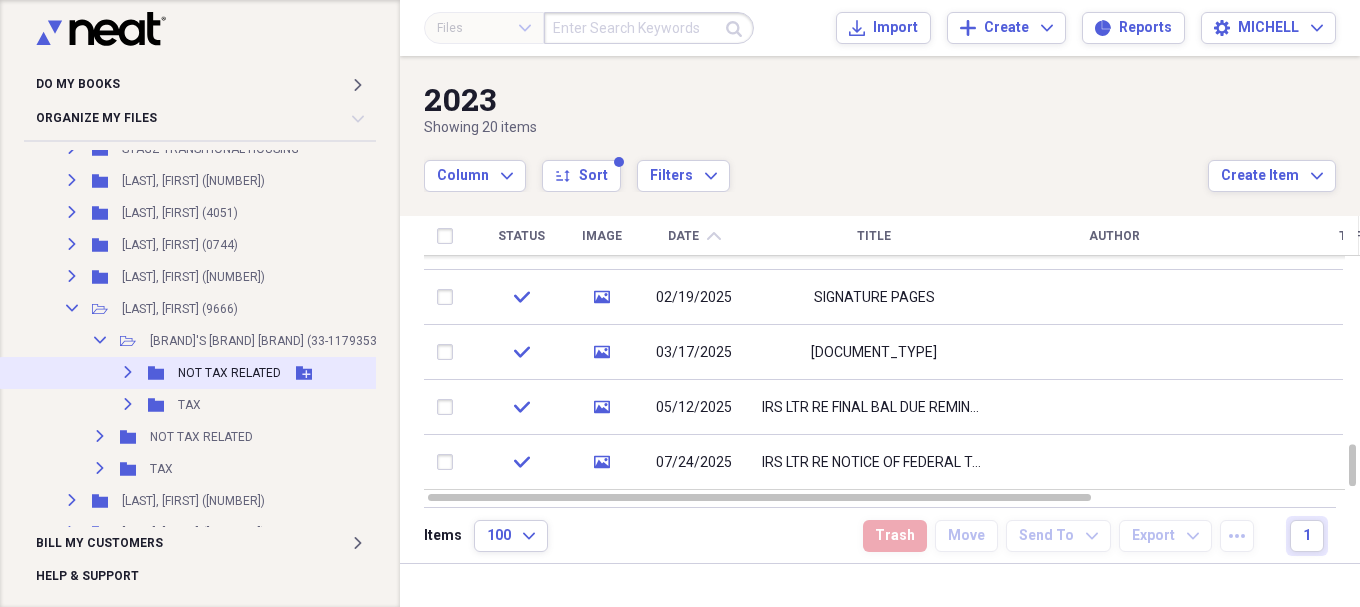 click 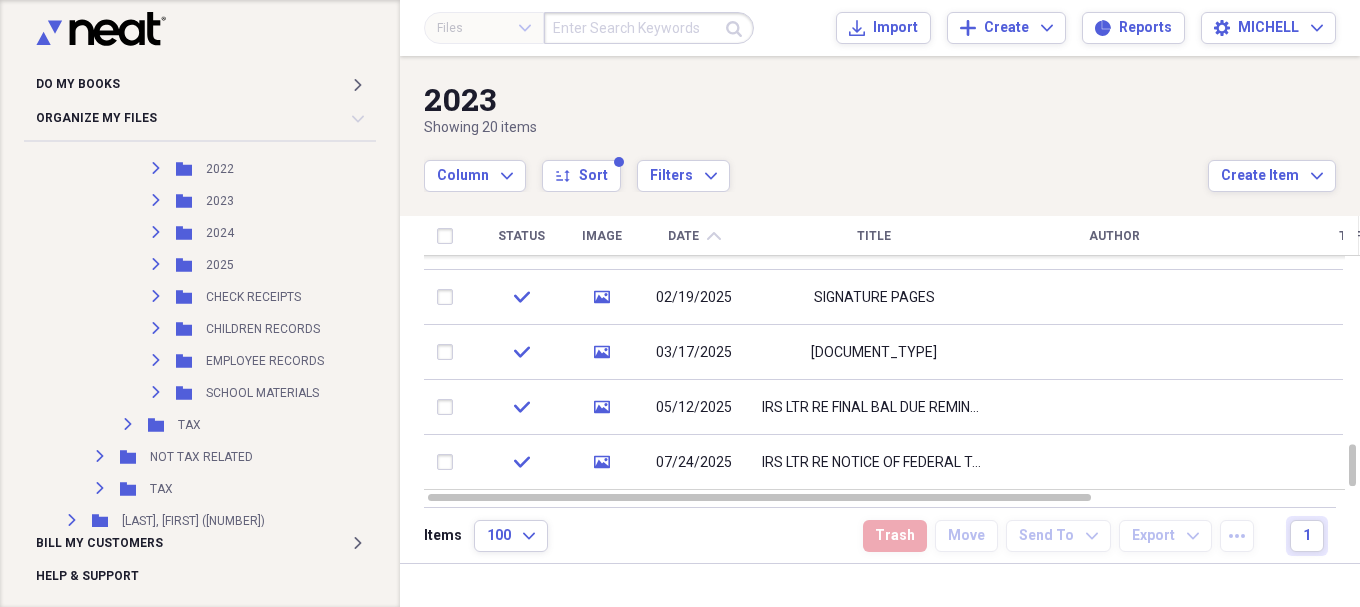 scroll, scrollTop: 3500, scrollLeft: 0, axis: vertical 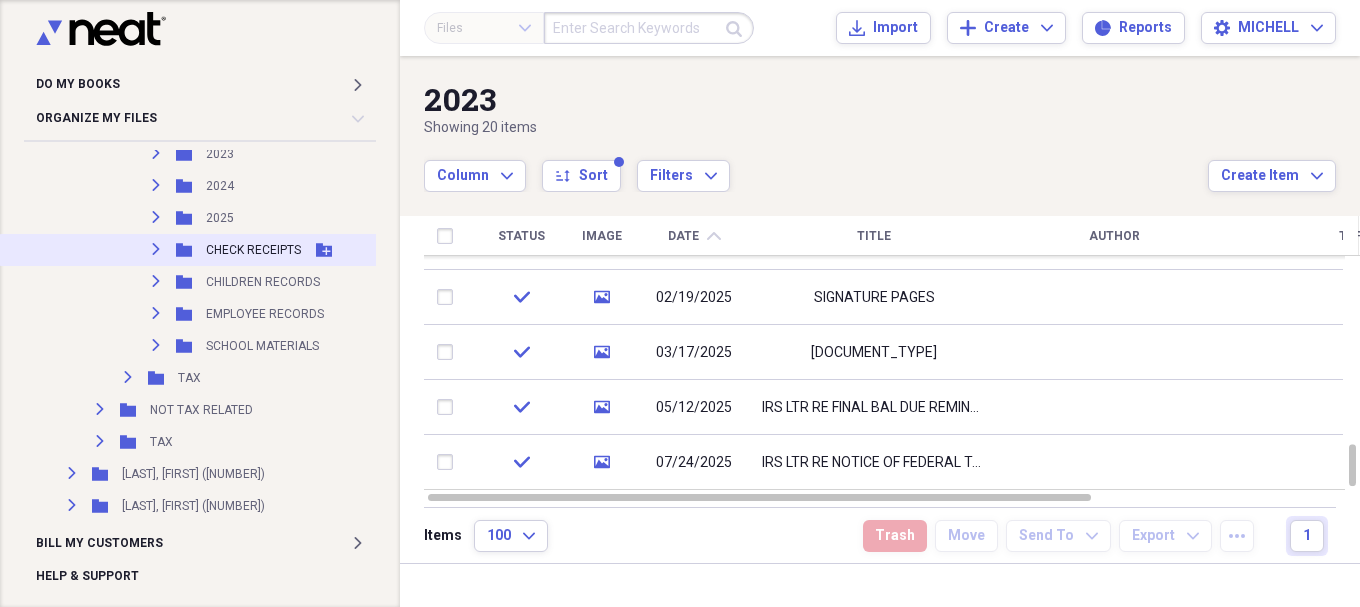 click on "Expand" 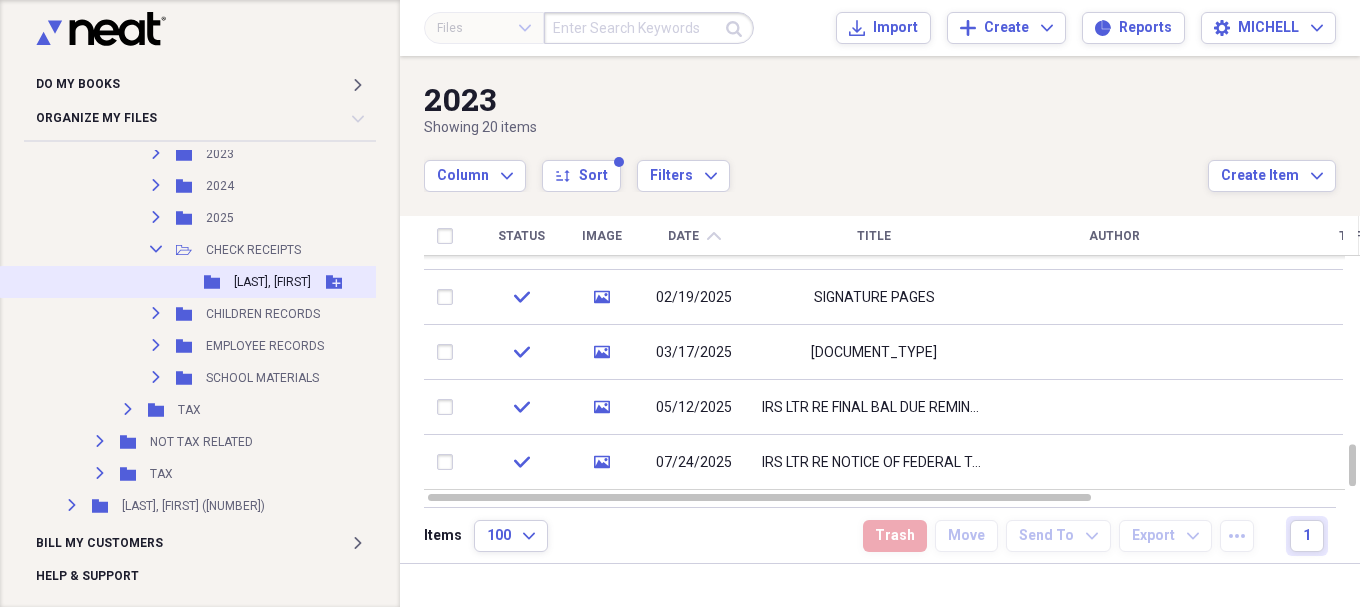 click on "[LAST], [FIRST]" at bounding box center (272, 282) 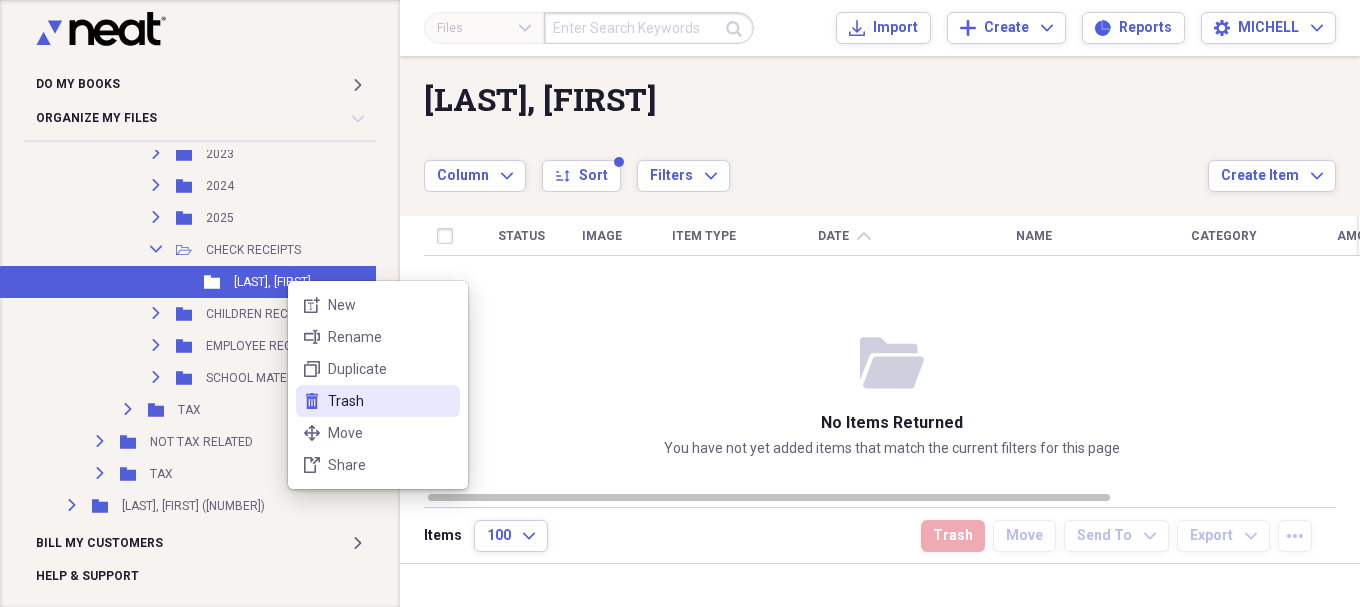 click on "Trash" at bounding box center (390, 401) 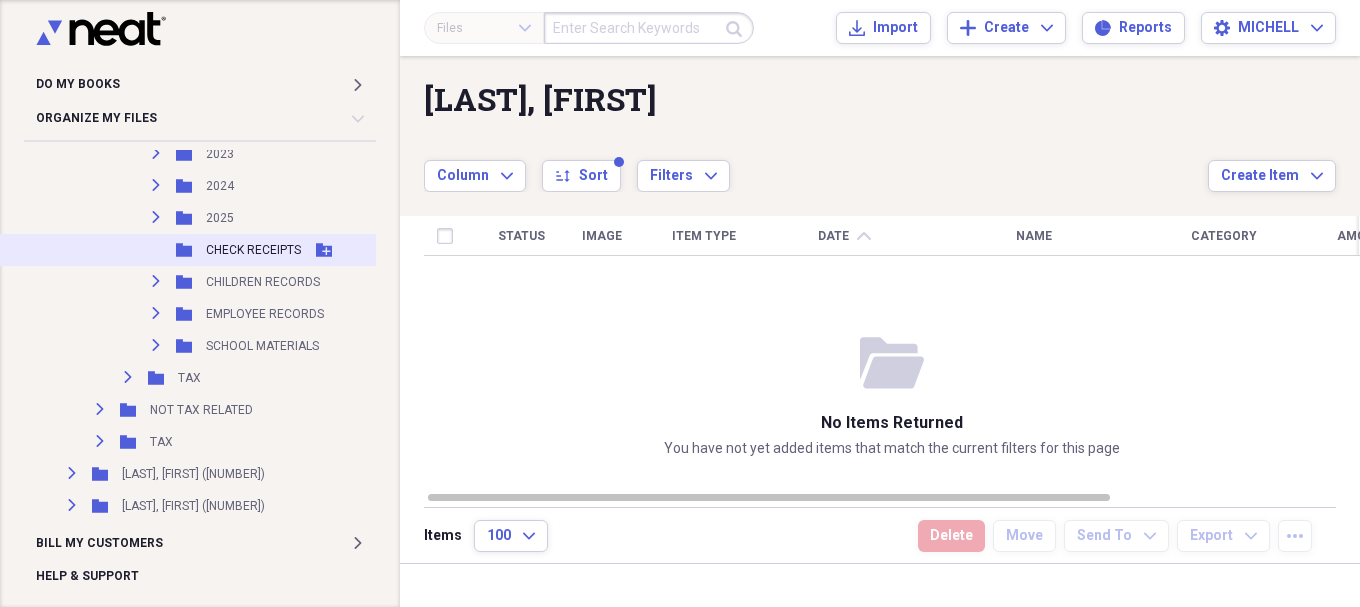 click on "CHECK RECEIPTS" at bounding box center [253, 250] 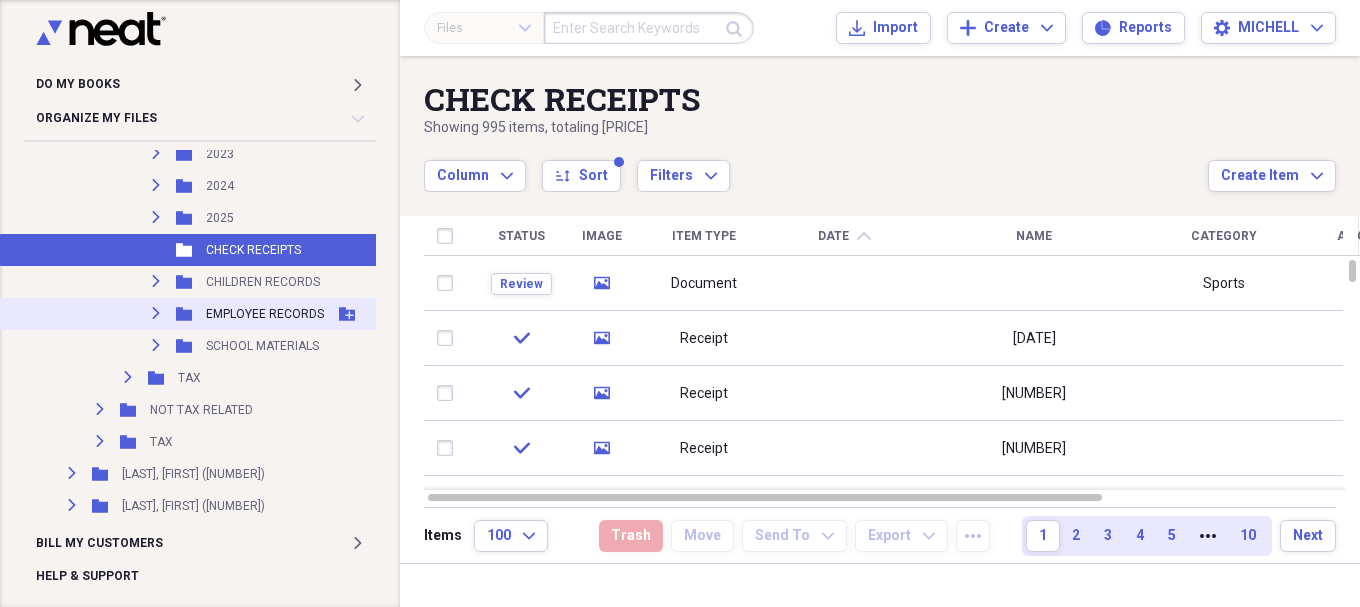 click on "Expand" 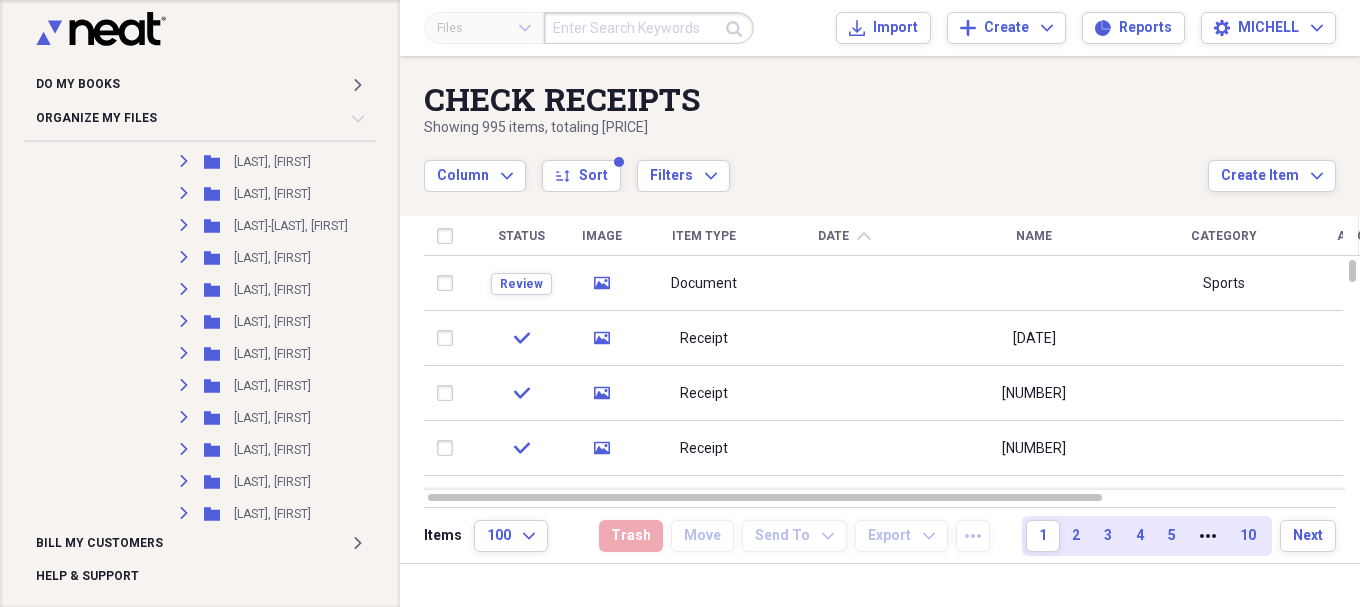 scroll, scrollTop: 6667, scrollLeft: 0, axis: vertical 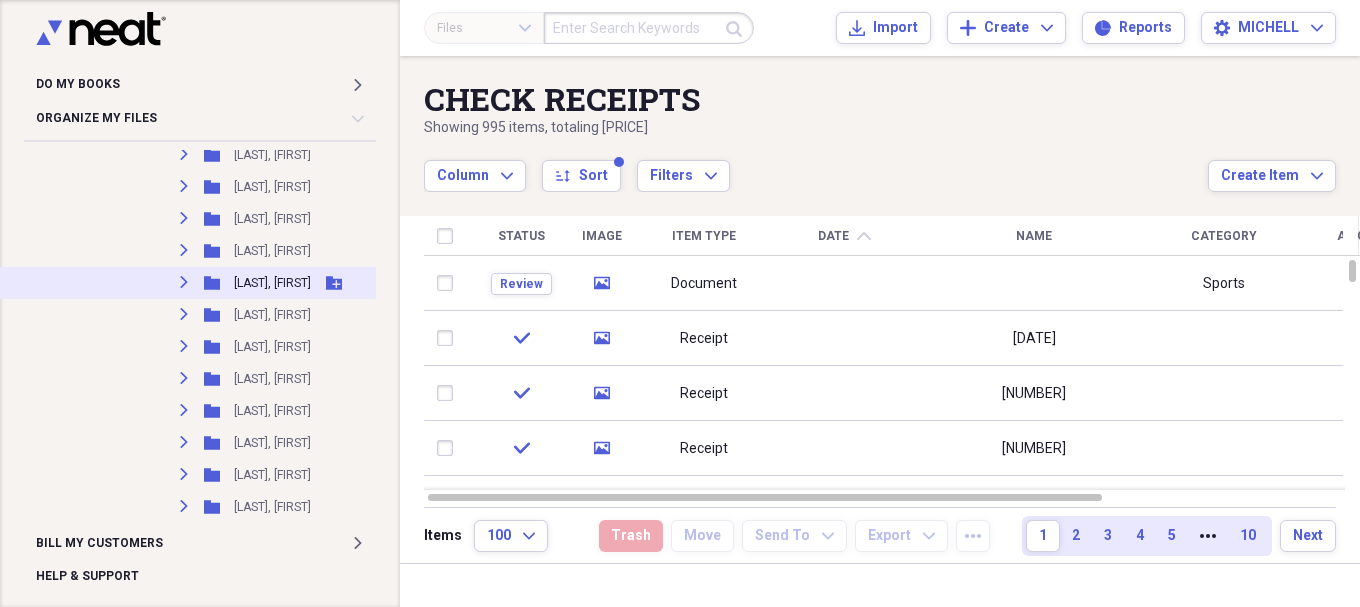click on "Expand" 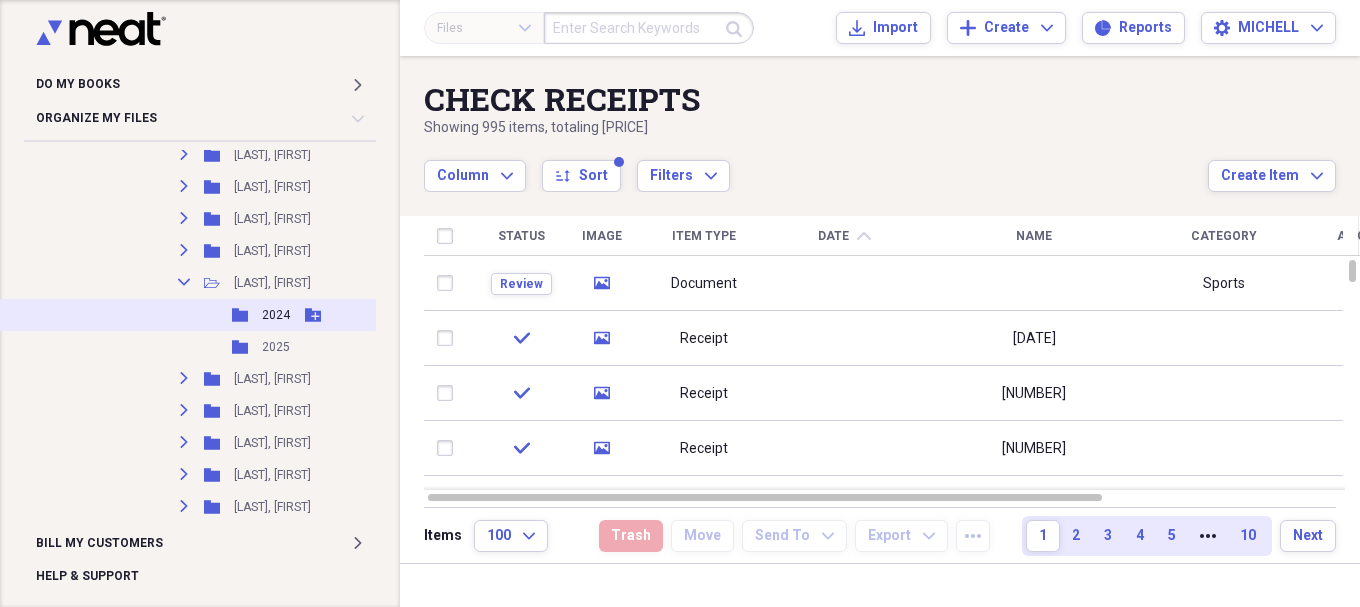 click on "2024" at bounding box center (276, 315) 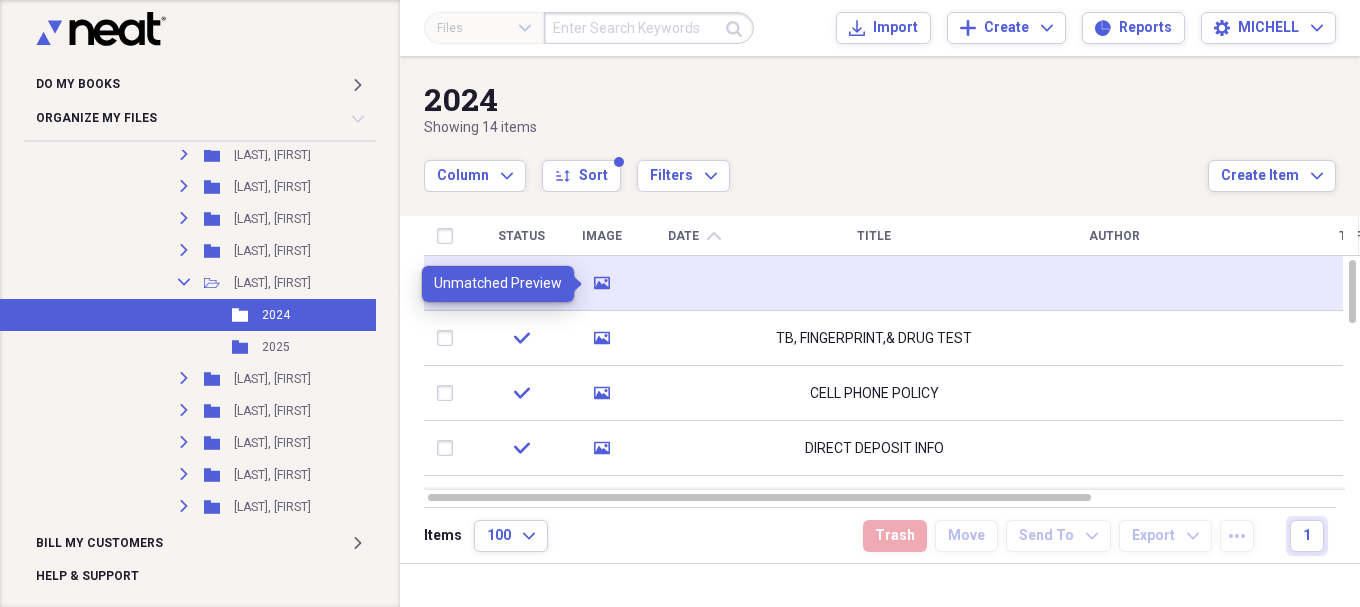 click on "media" 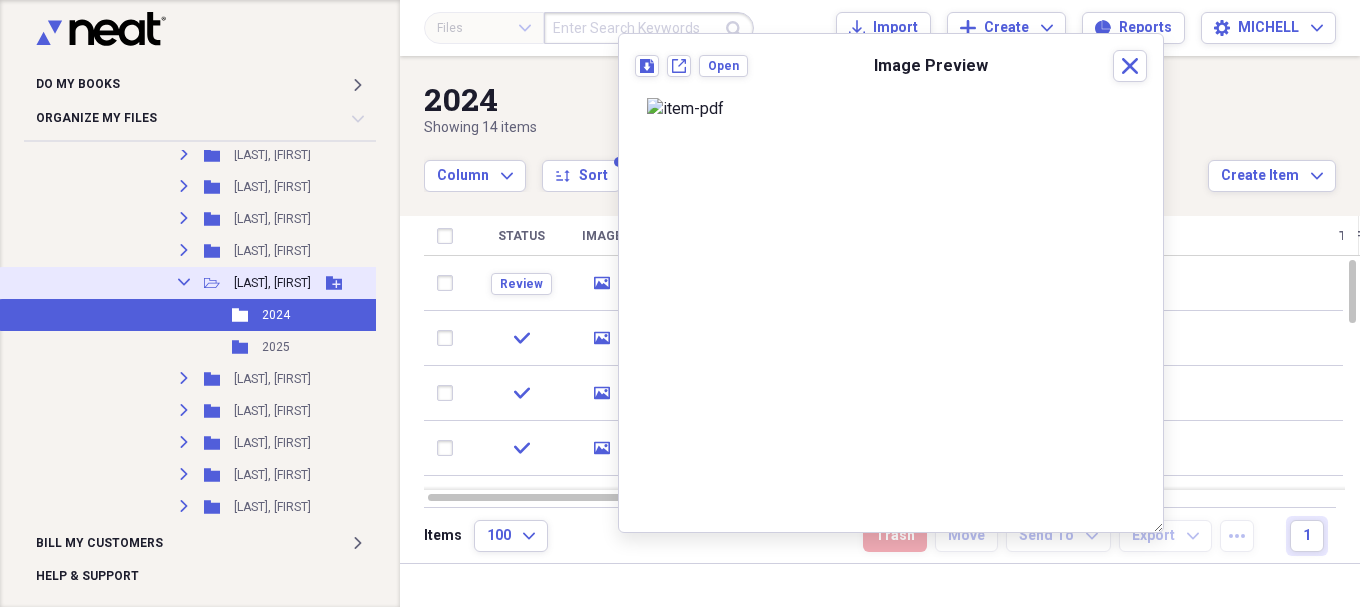 click 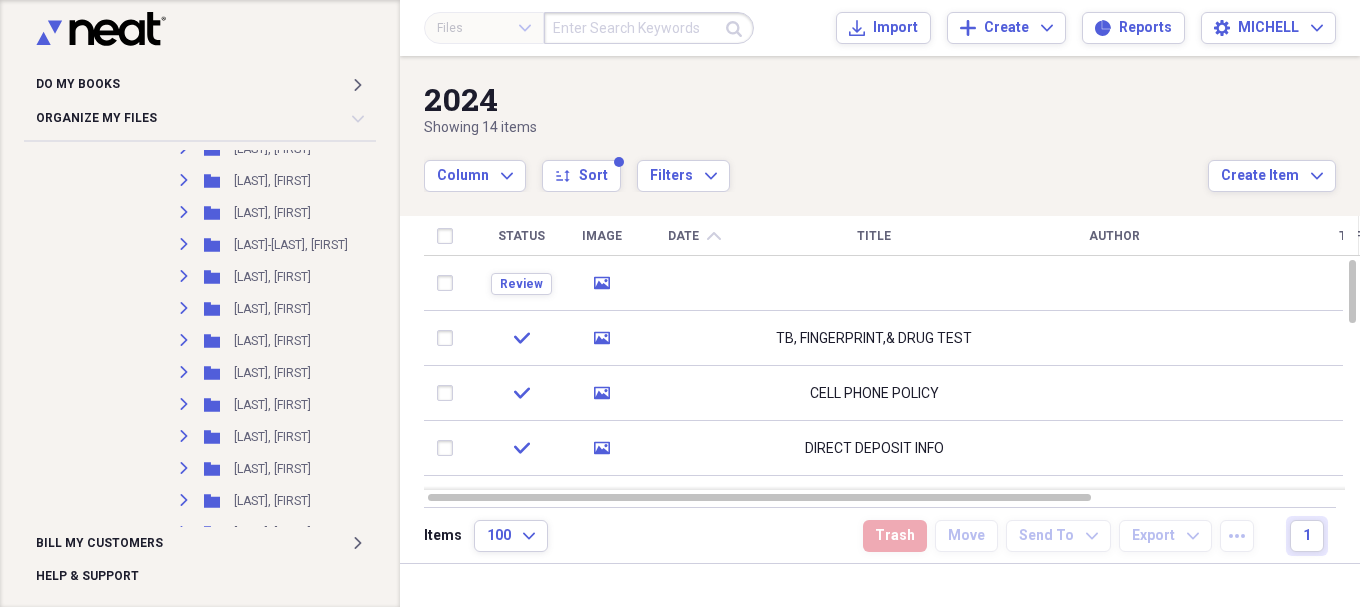scroll, scrollTop: 5333, scrollLeft: 0, axis: vertical 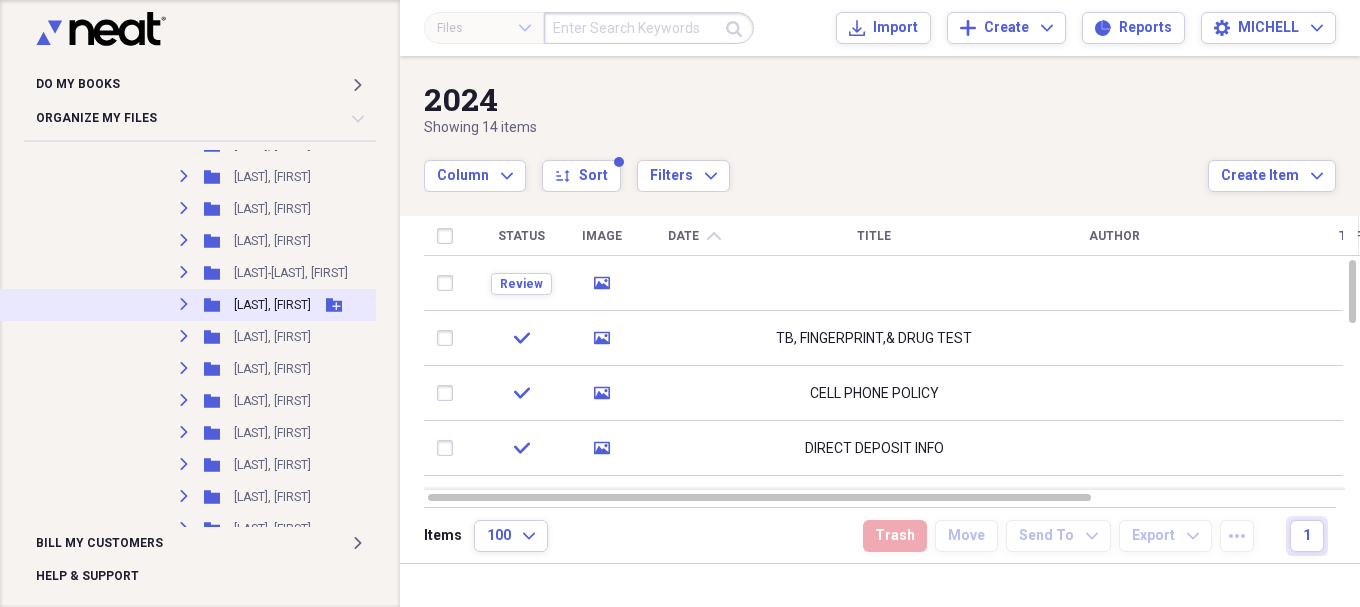 click on "Expand" 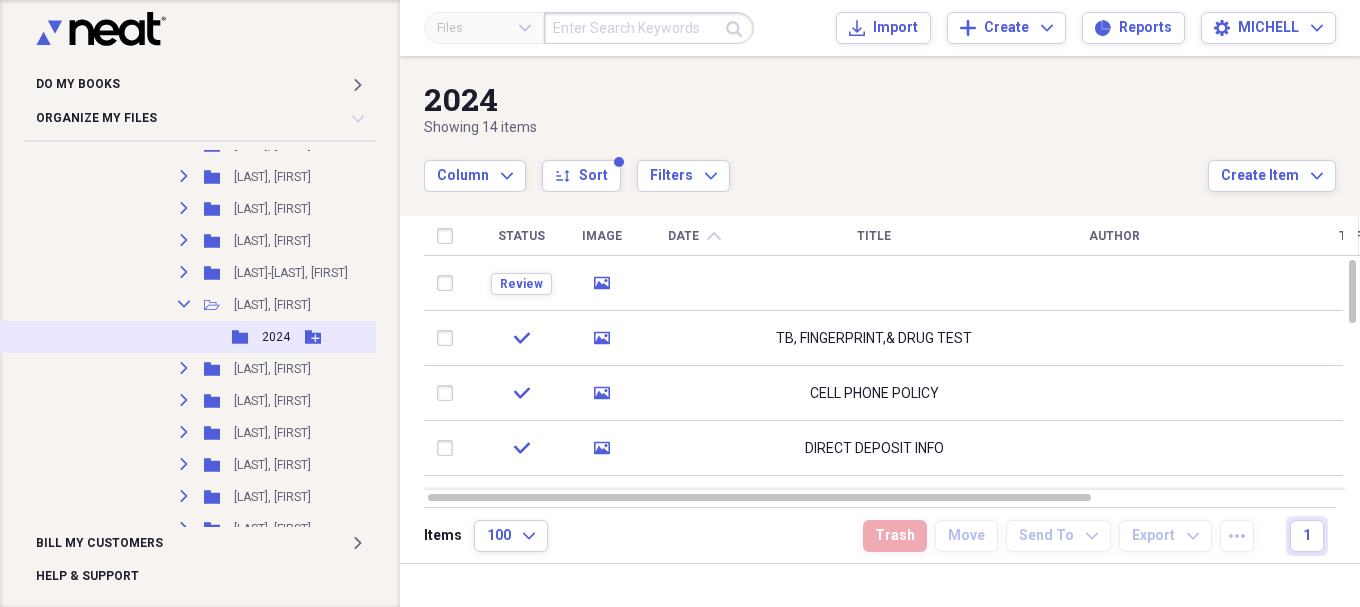 click on "2024" at bounding box center (276, 337) 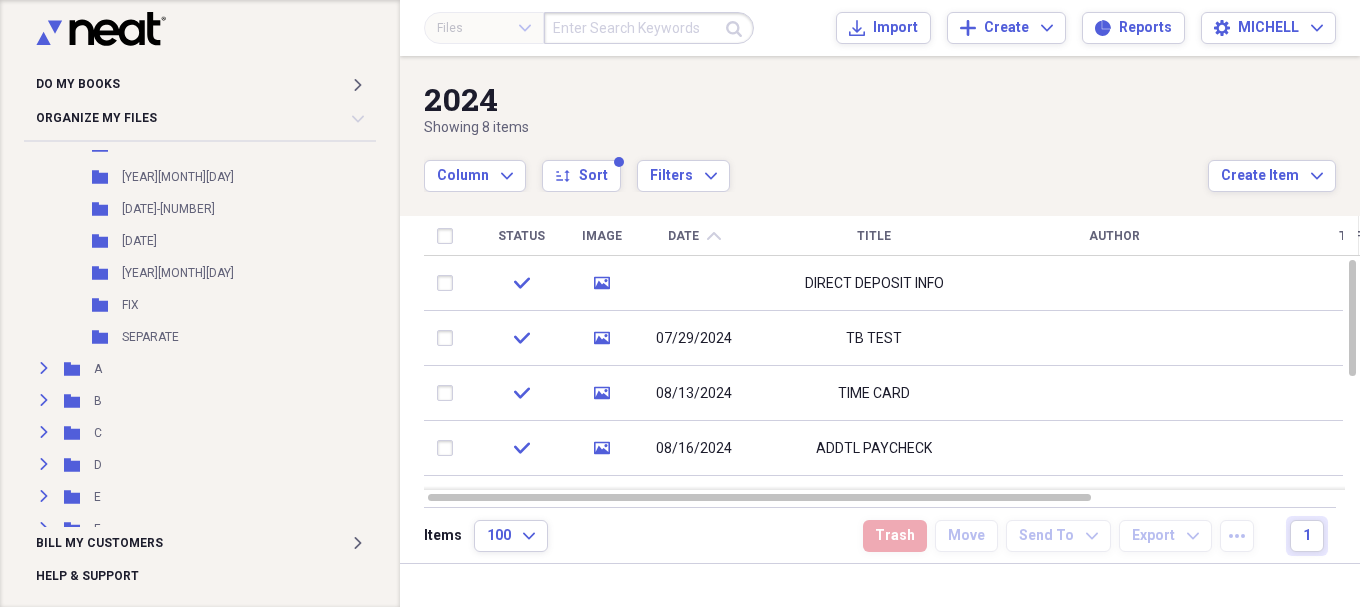 scroll, scrollTop: 0, scrollLeft: 0, axis: both 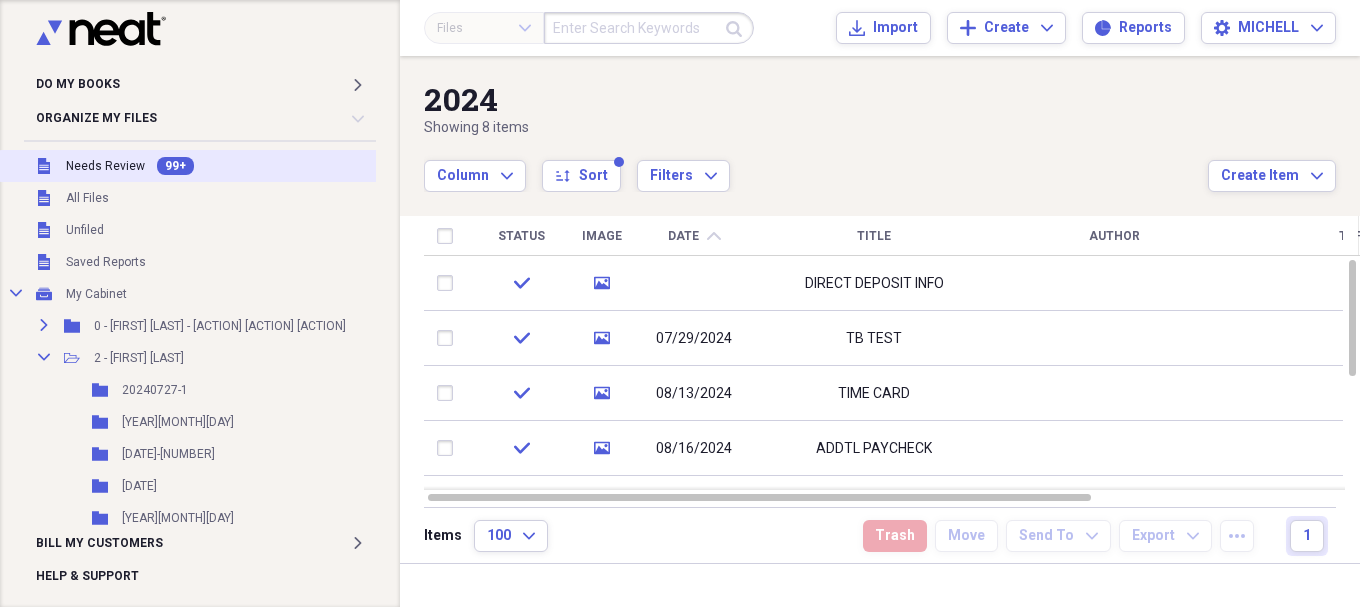 click on "Needs Review" at bounding box center (105, 166) 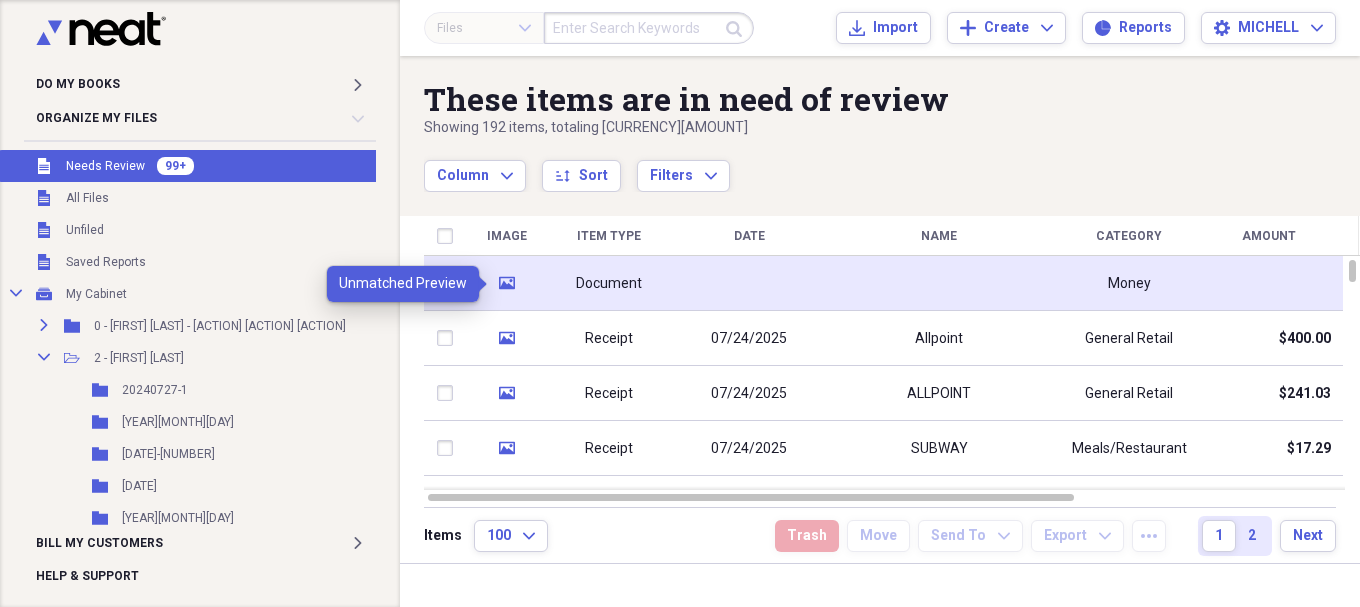 click 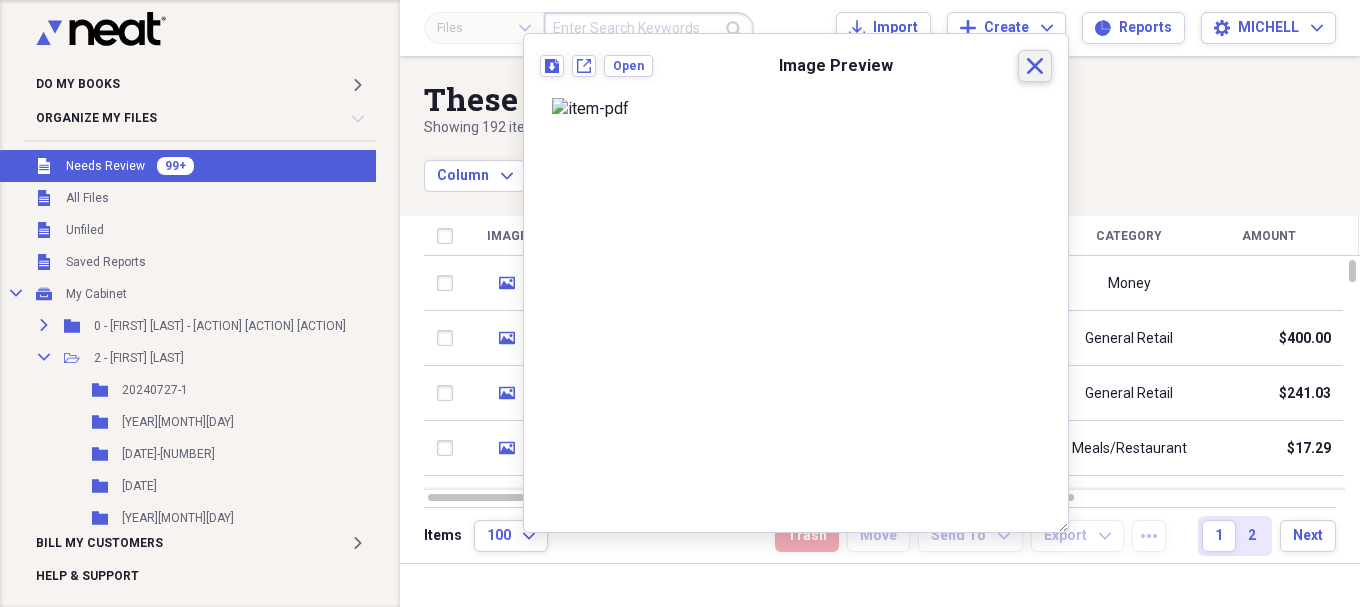 click on "Close" at bounding box center (1035, 66) 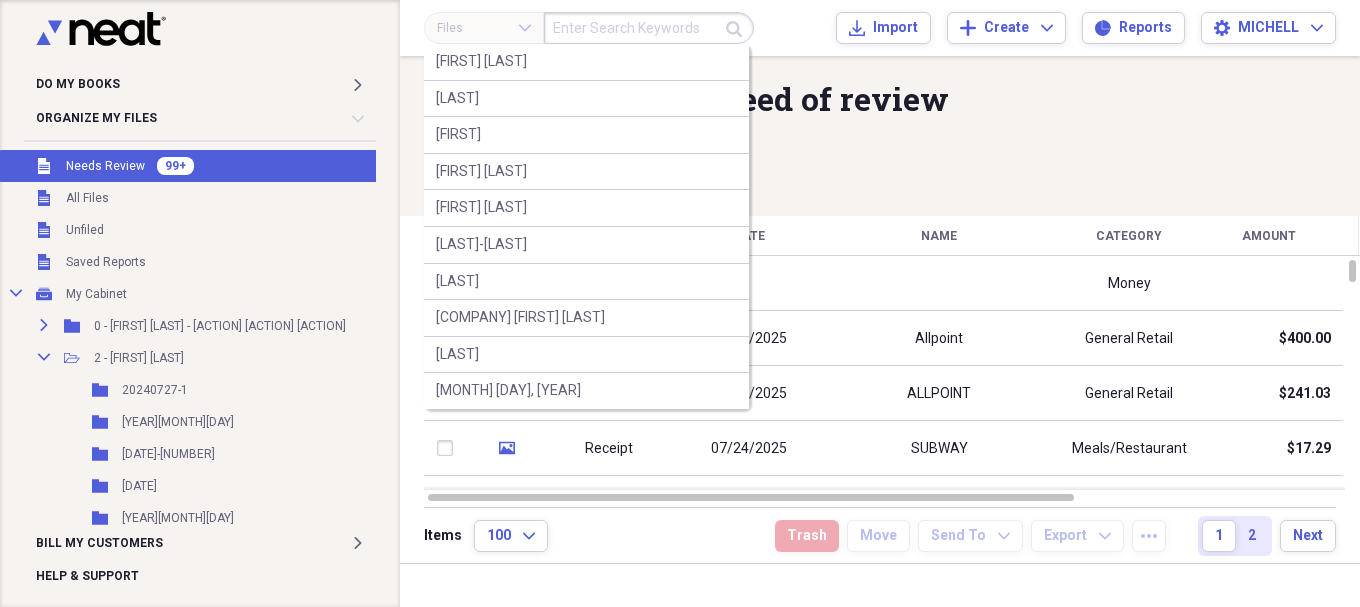 click at bounding box center (649, 28) 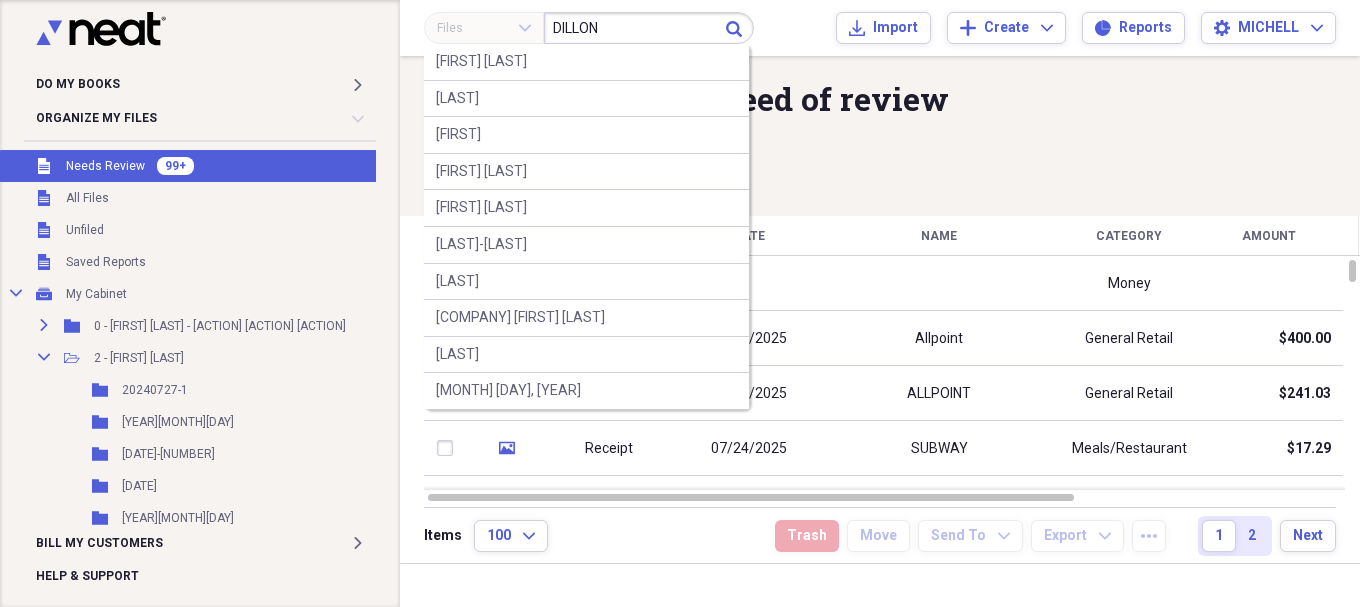type on "DILLON" 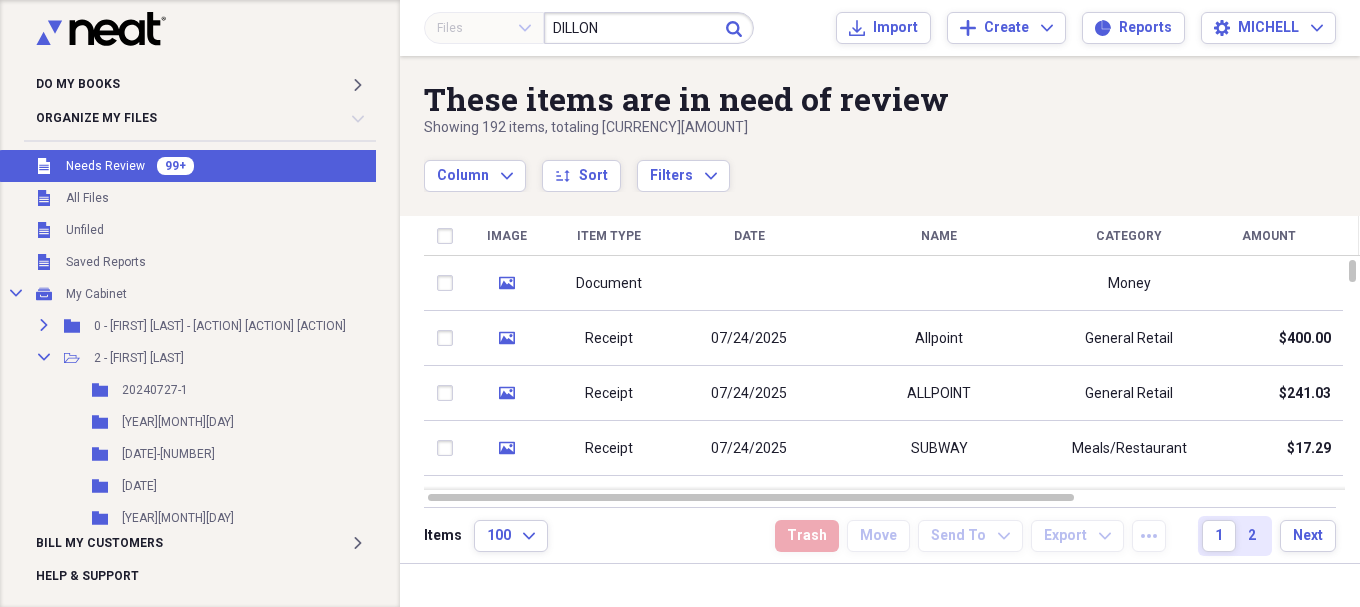 click on "Submit" 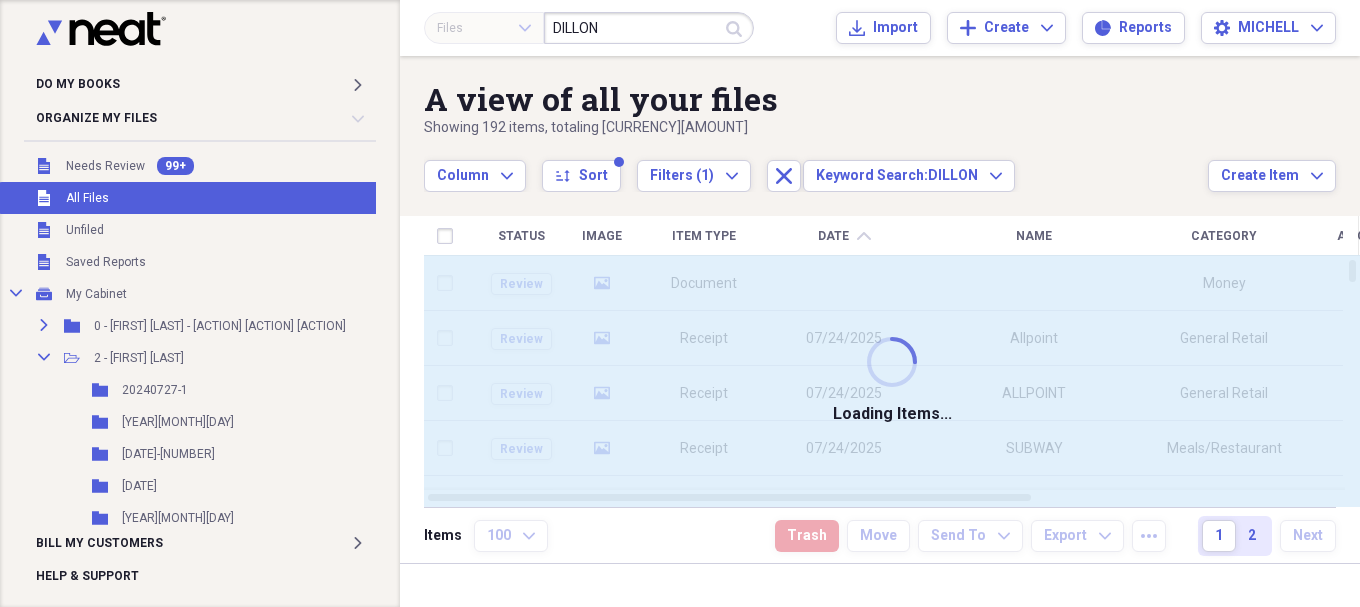 type 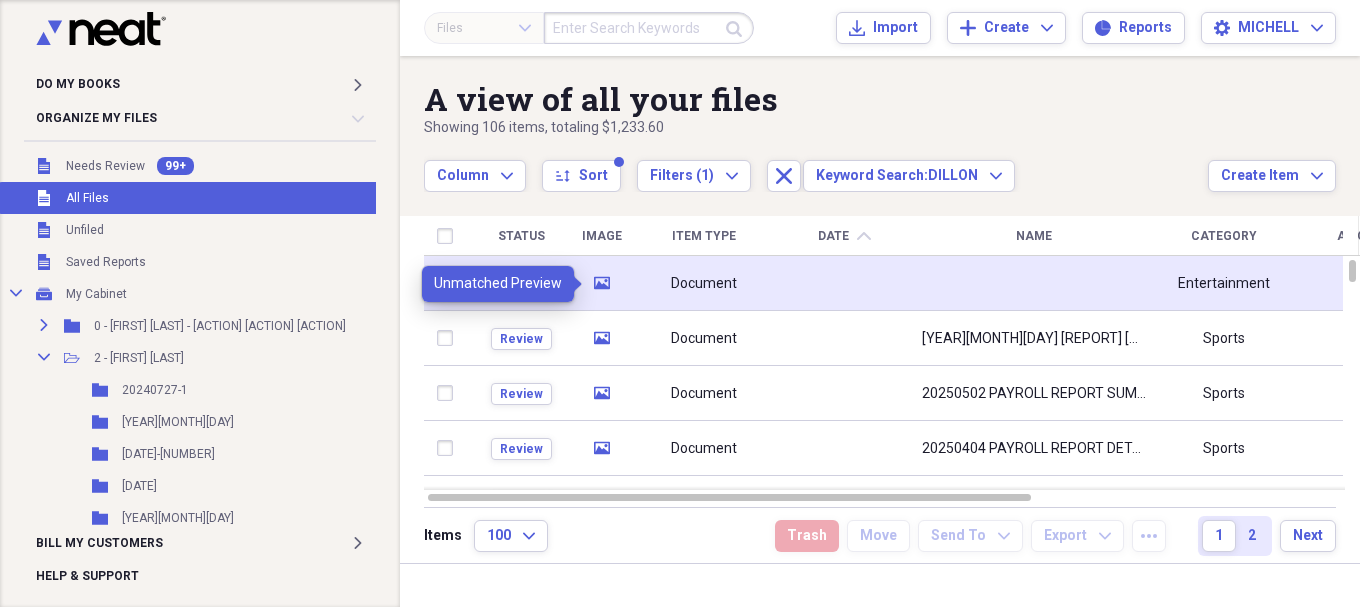 click on "media" 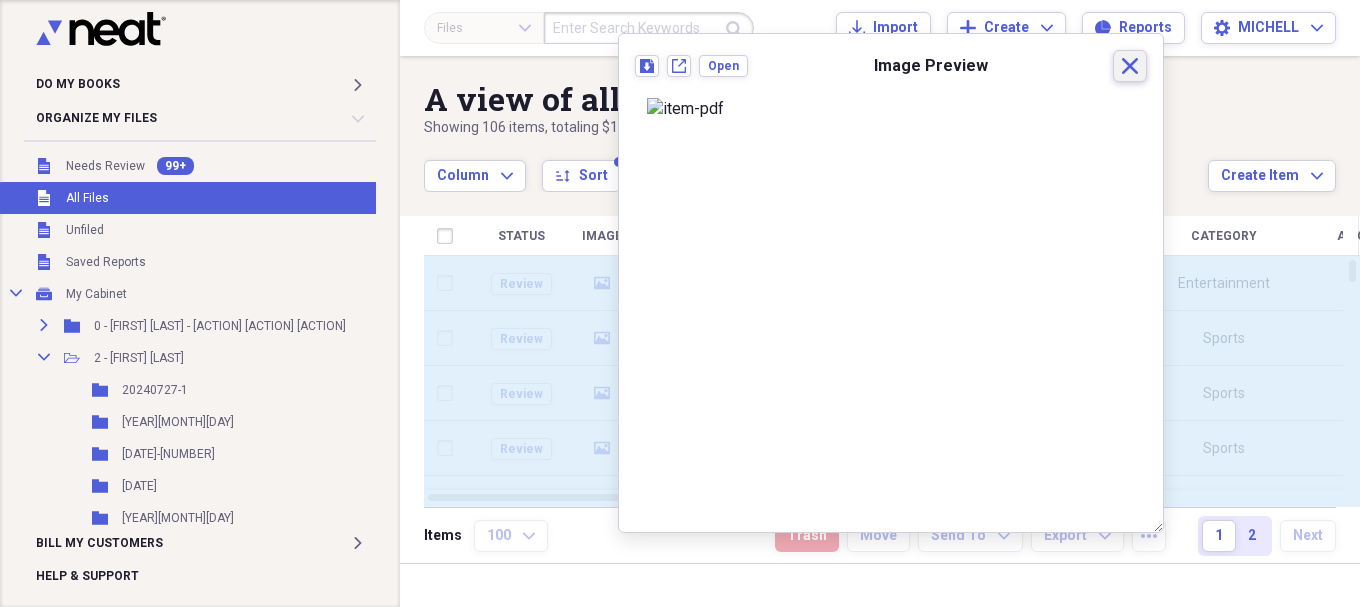 click 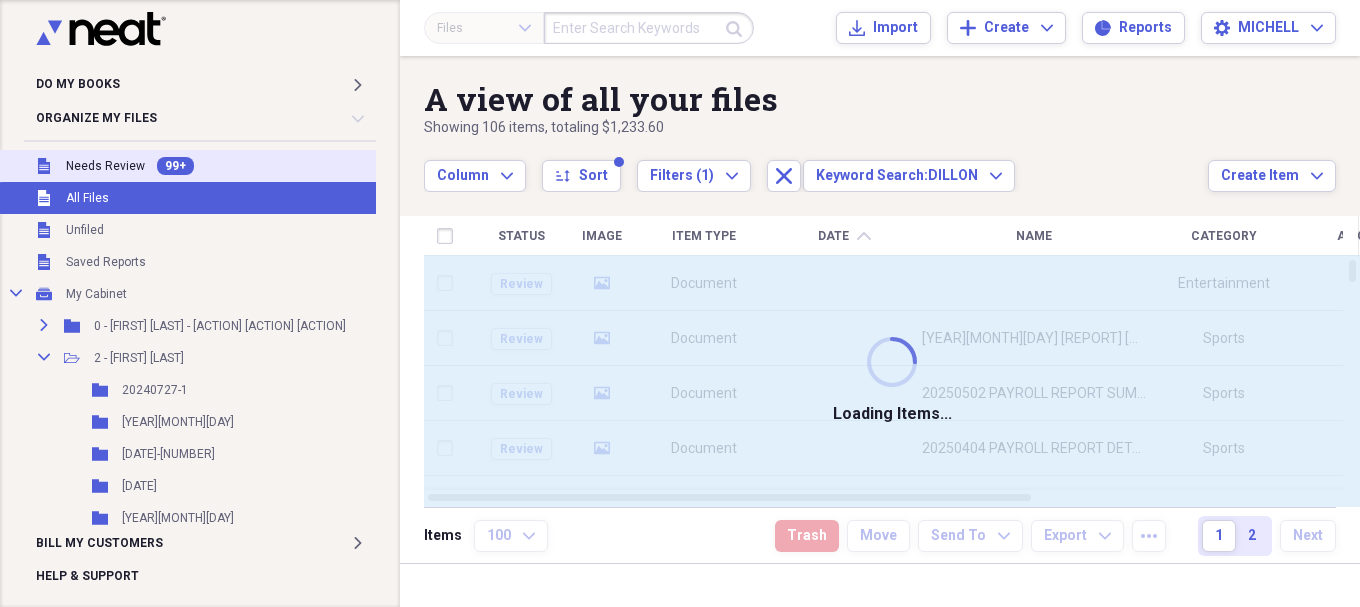 click on "Needs Review" at bounding box center (105, 166) 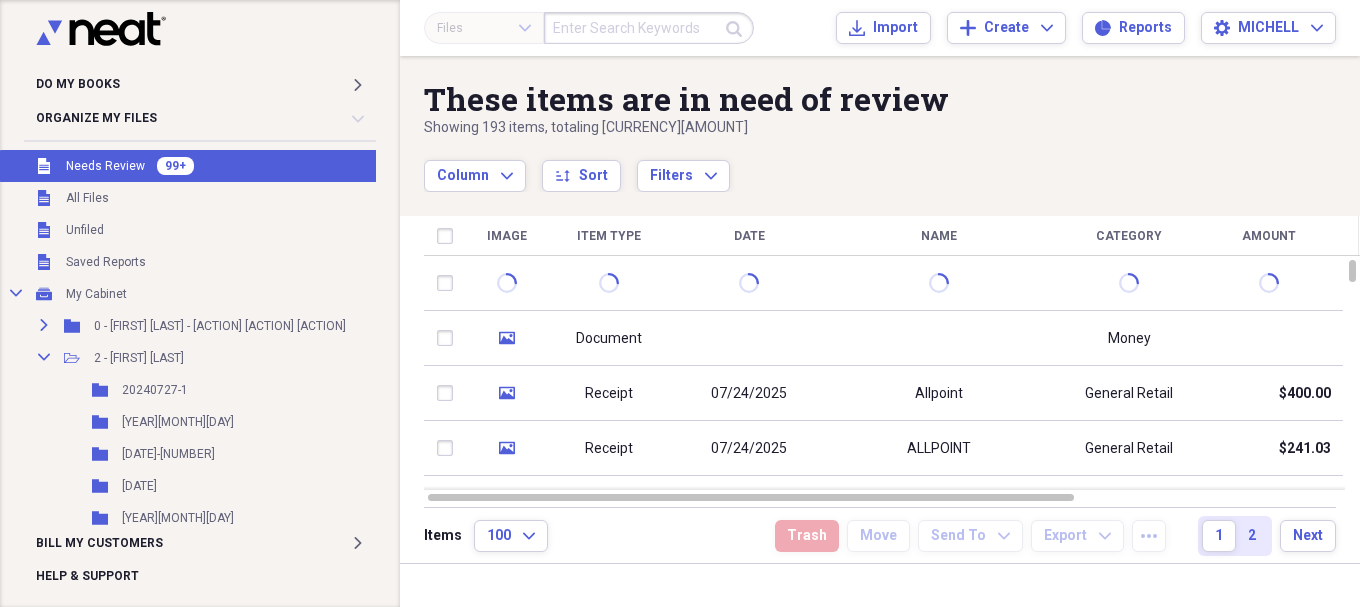 click 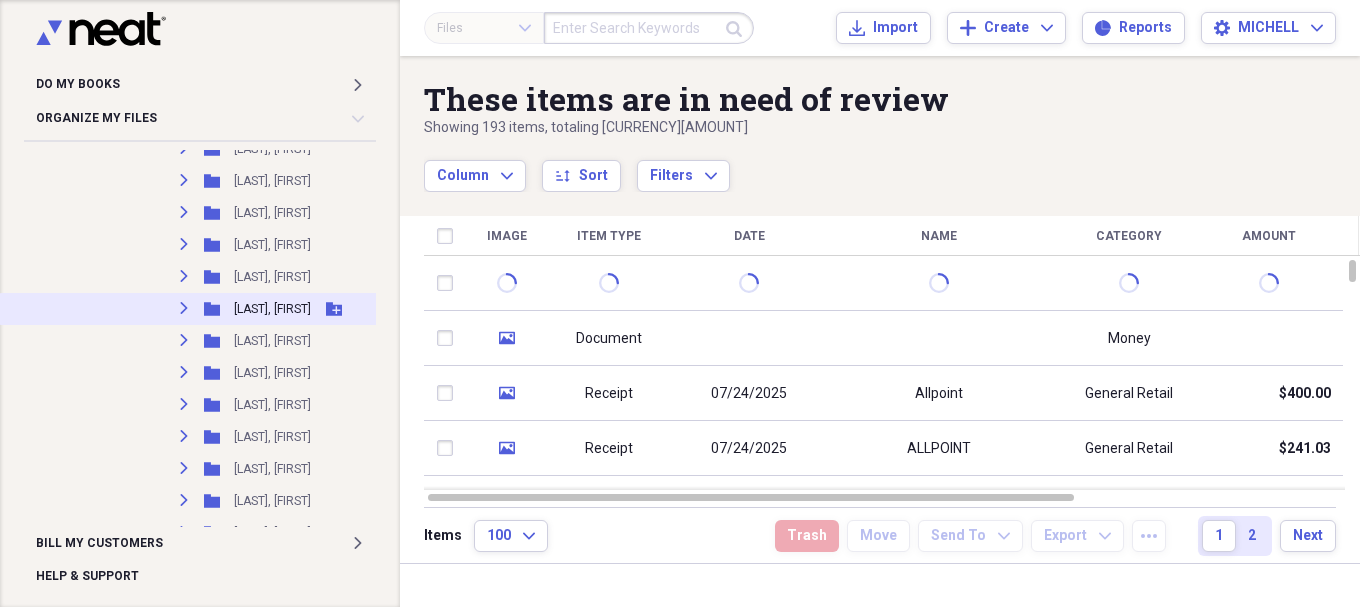 scroll, scrollTop: 6667, scrollLeft: 0, axis: vertical 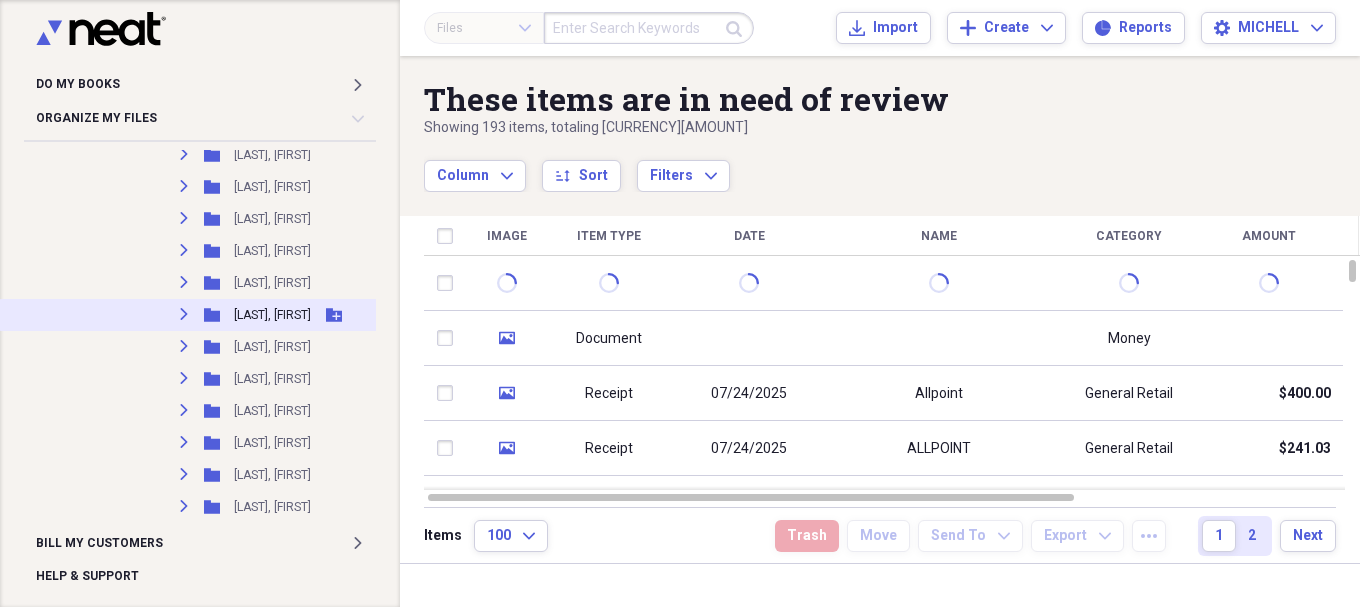 click on "Expand" 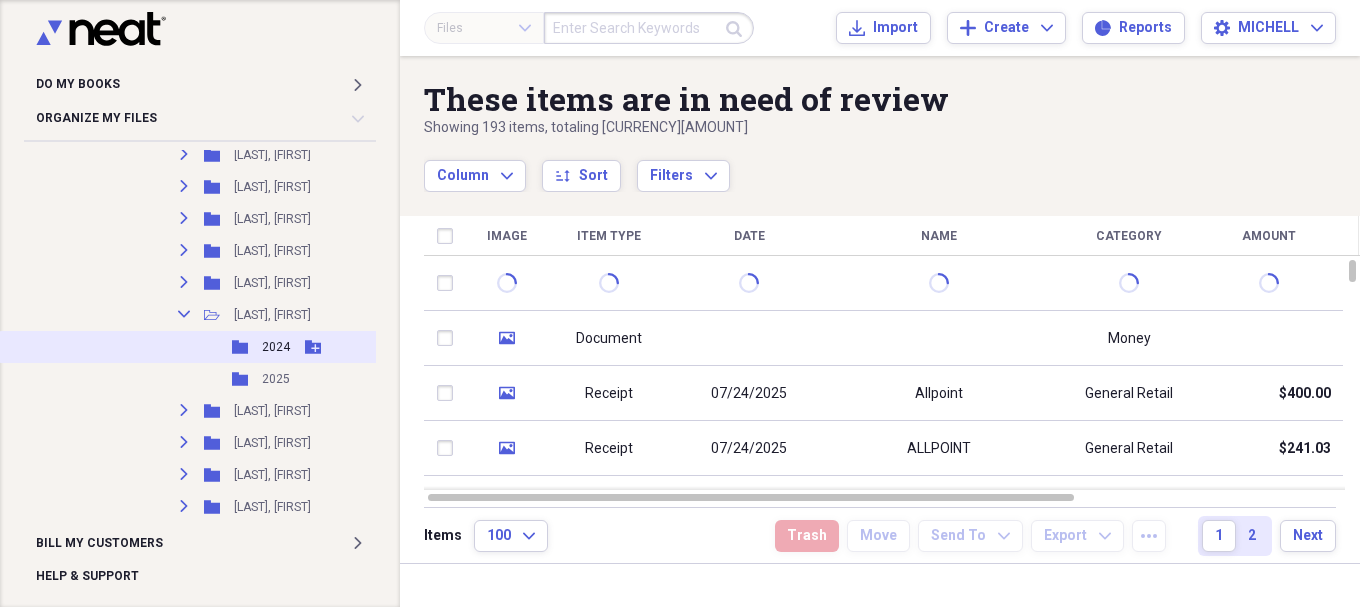 click on "2024" at bounding box center (276, 347) 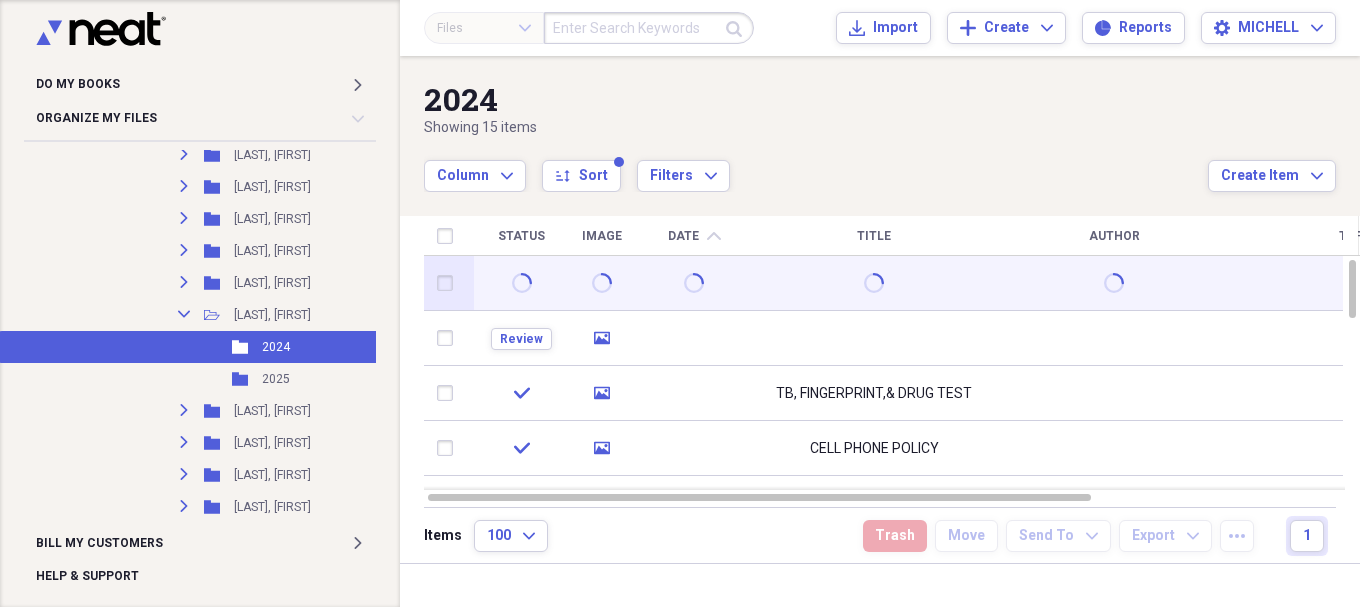 click at bounding box center (449, 283) 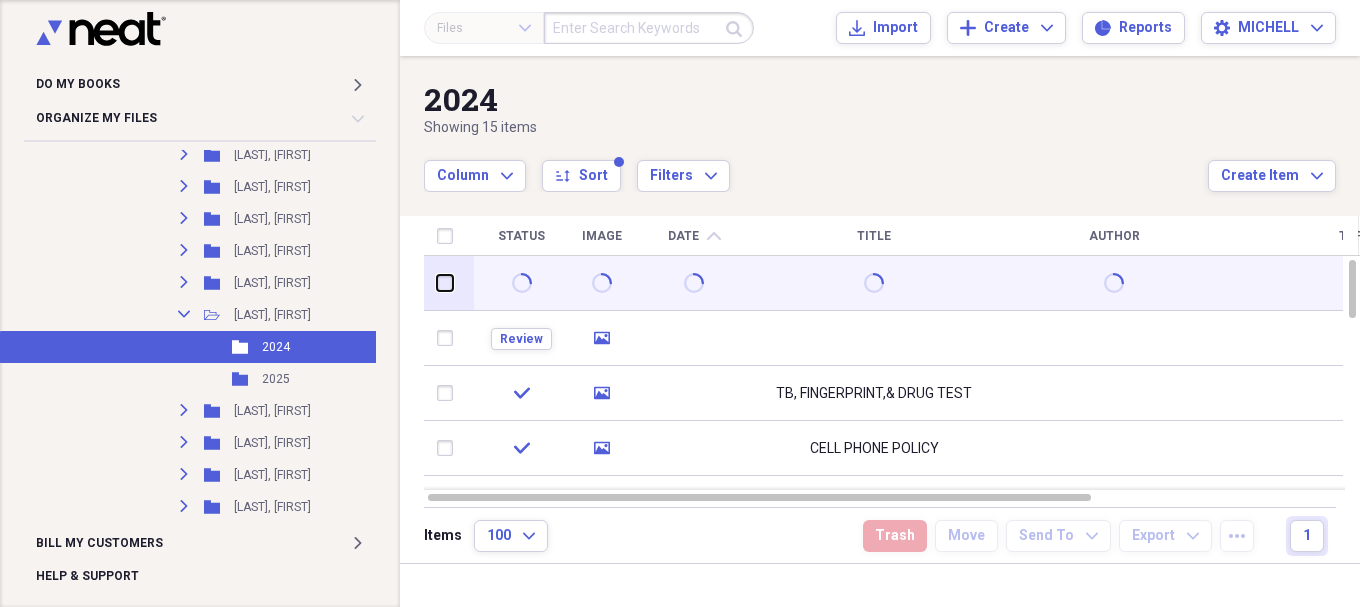 click at bounding box center [437, 283] 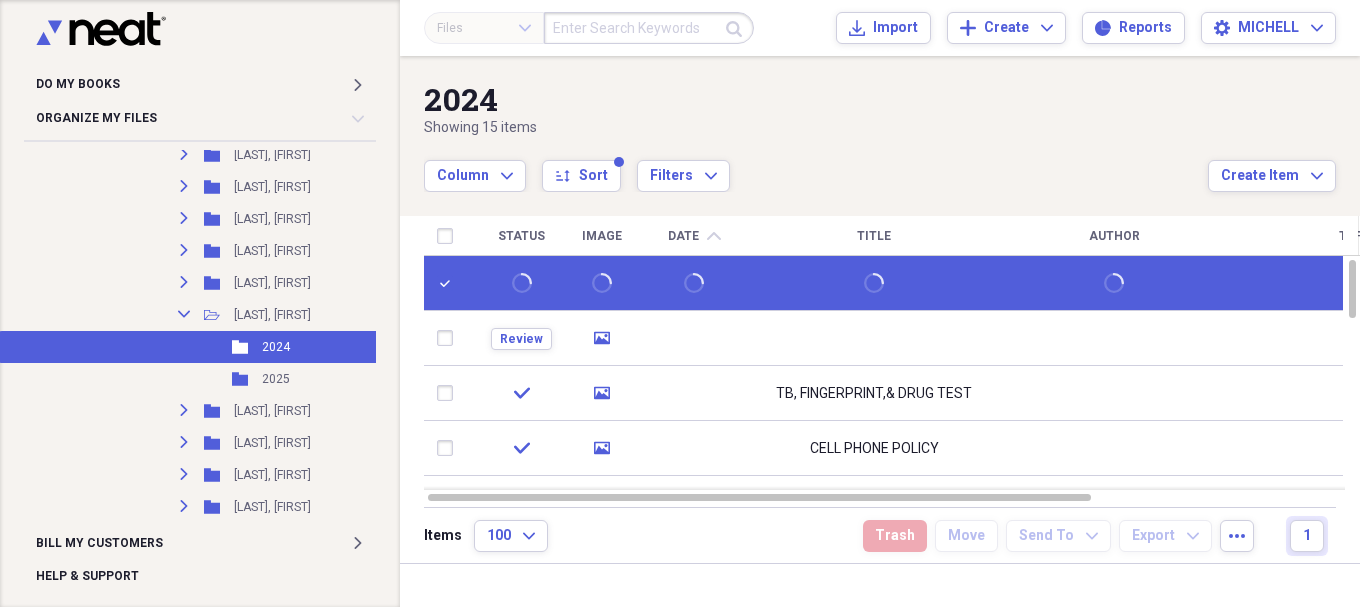 click at bounding box center [449, 283] 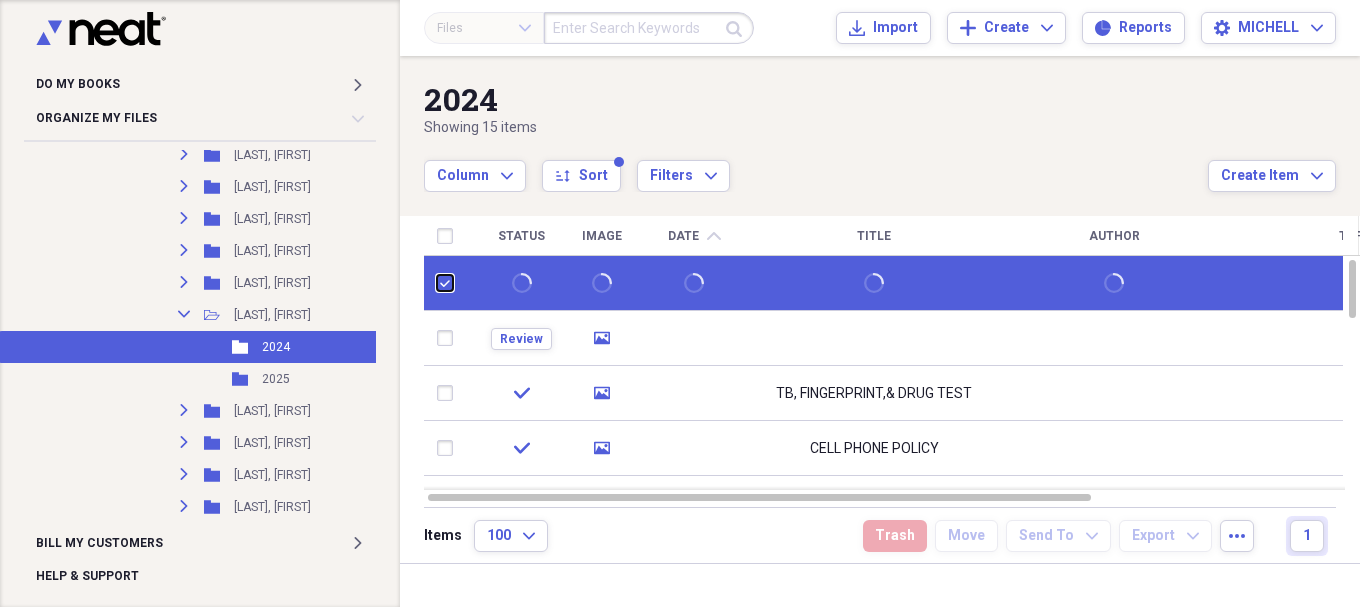 click at bounding box center [437, 283] 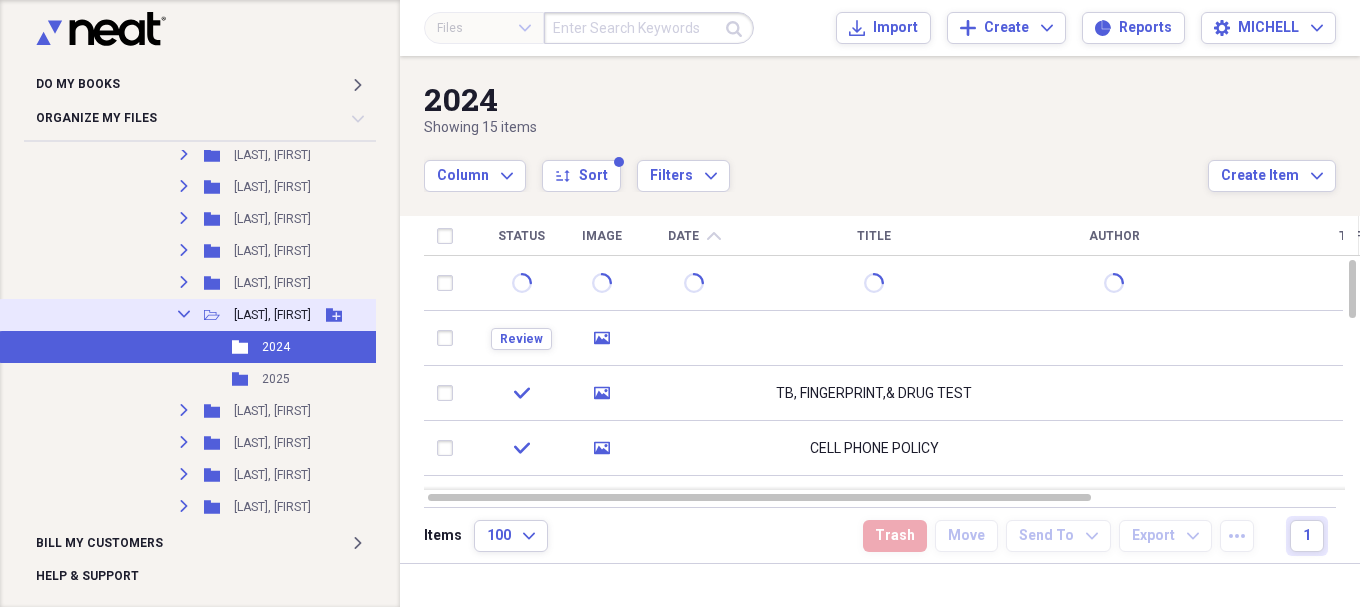 click 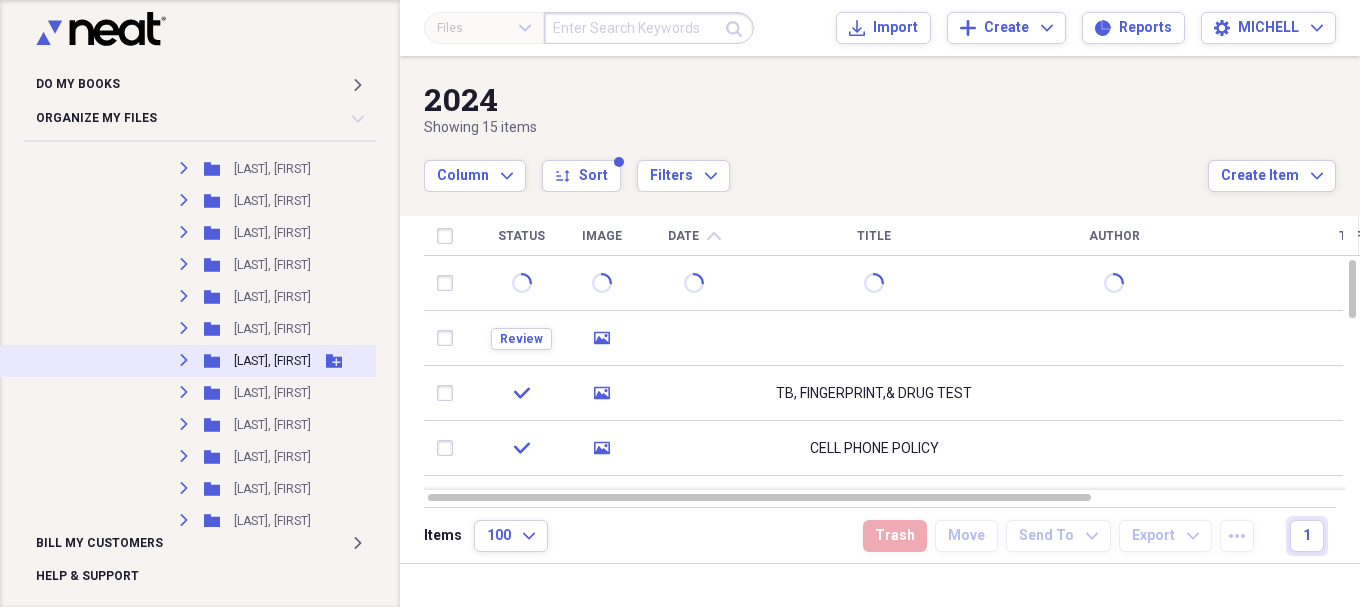 scroll, scrollTop: 3667, scrollLeft: 0, axis: vertical 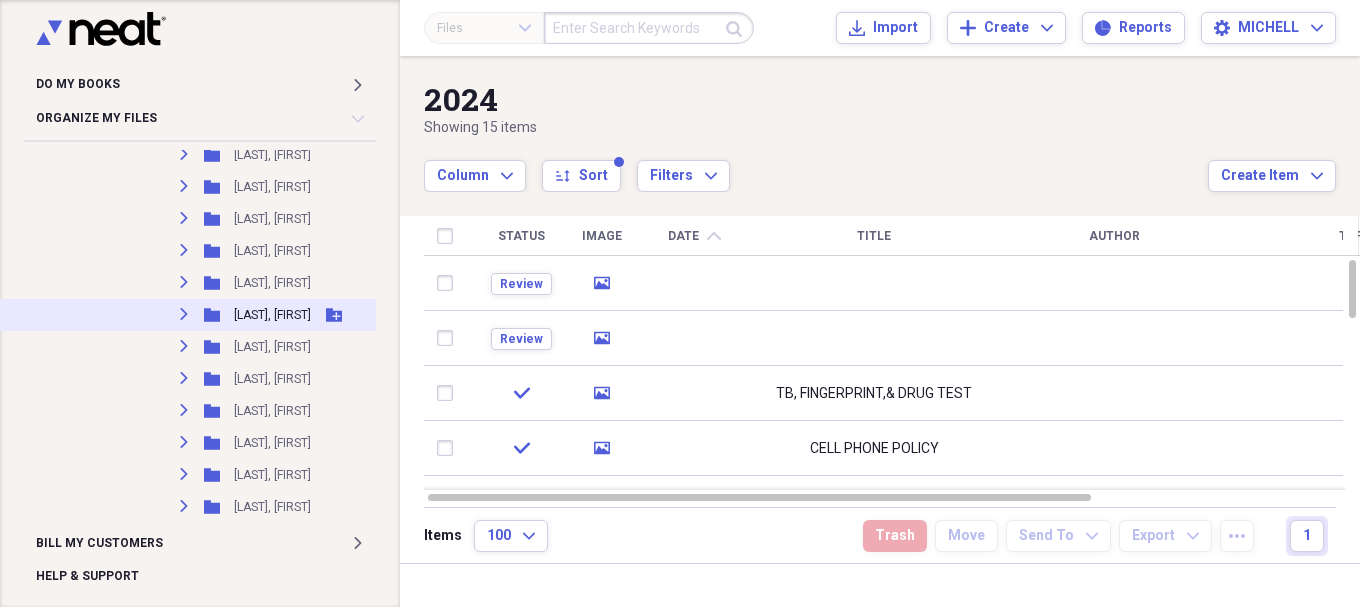 click on "Expand" 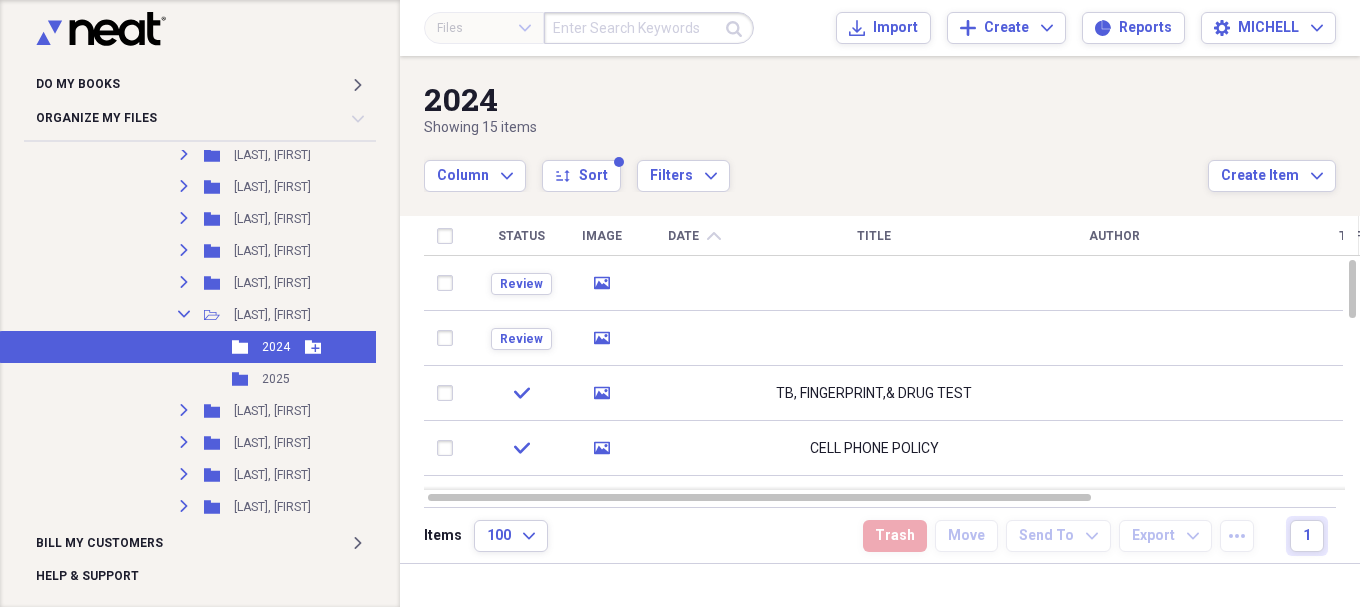 click on "2024" at bounding box center [276, 347] 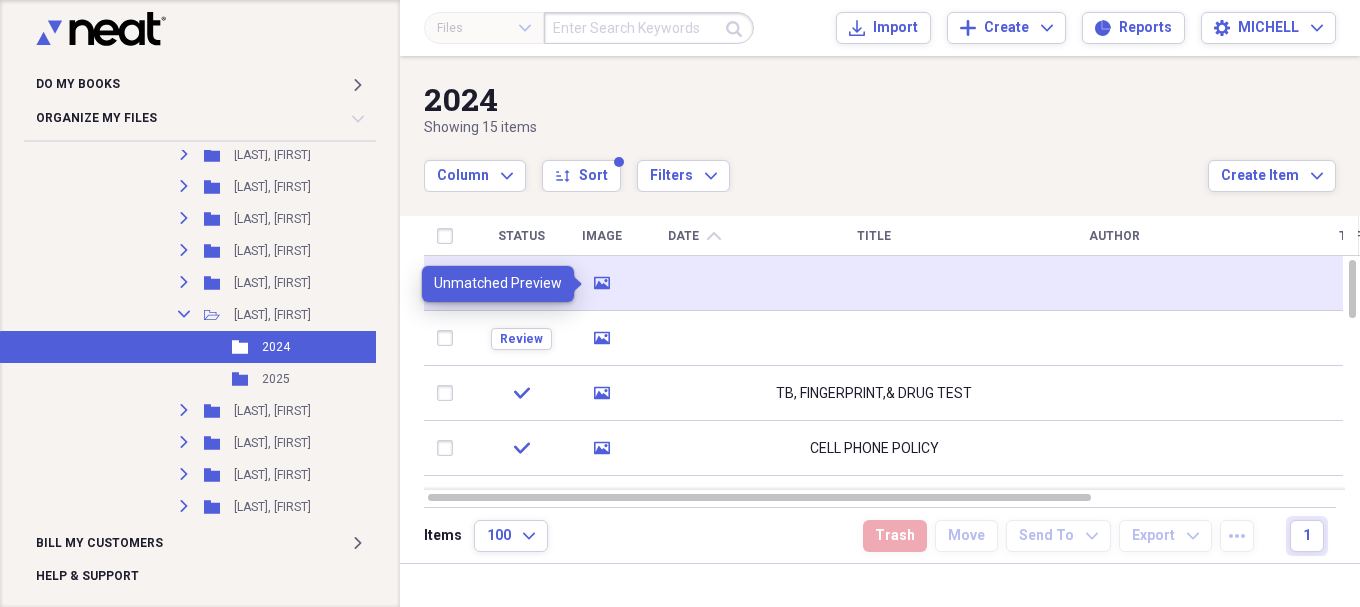 click on "media" 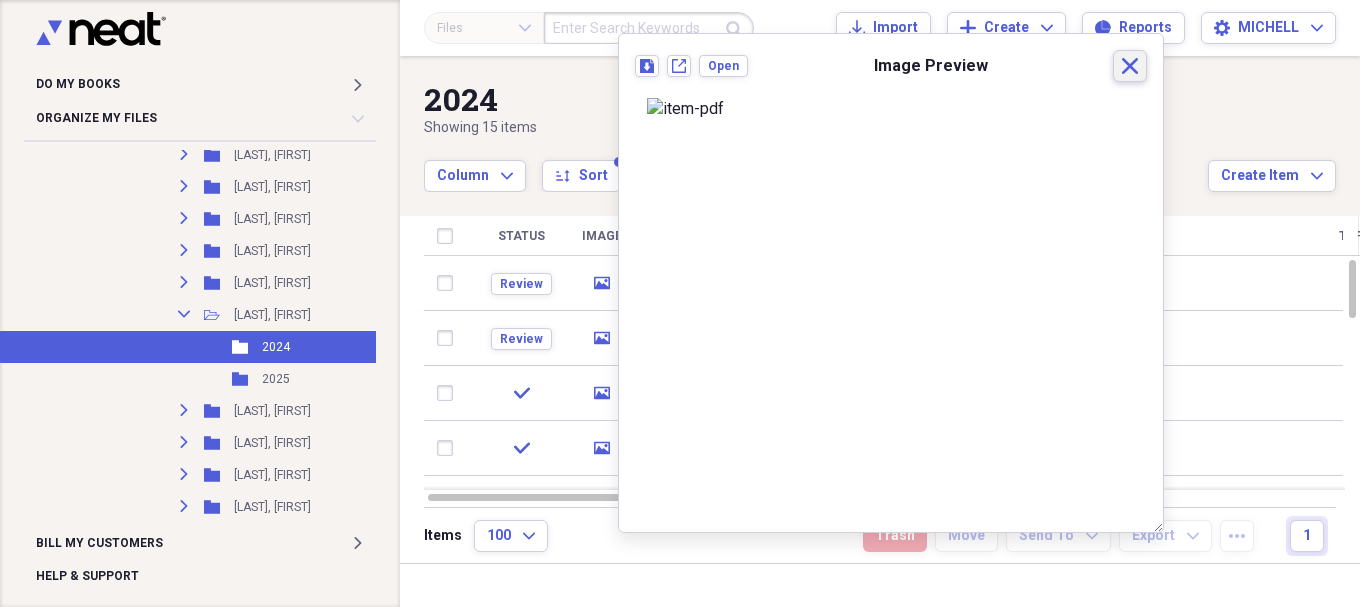 drag, startPoint x: 1117, startPoint y: 63, endPoint x: 1008, endPoint y: 117, distance: 121.64292 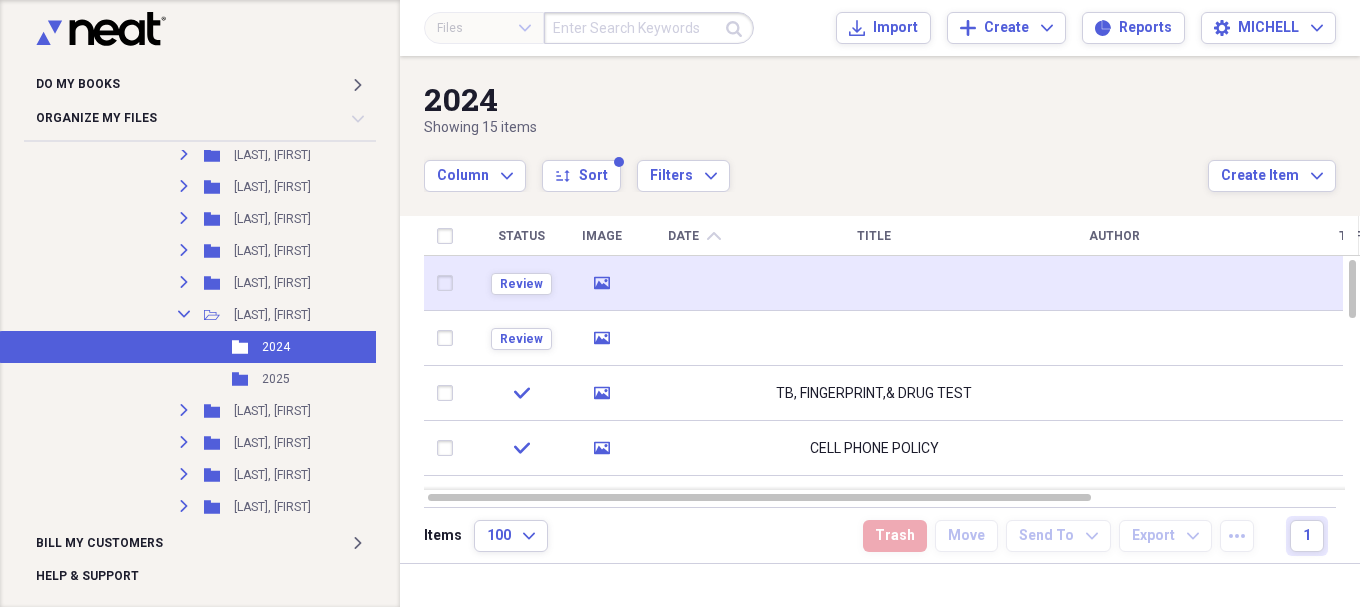 click at bounding box center (449, 283) 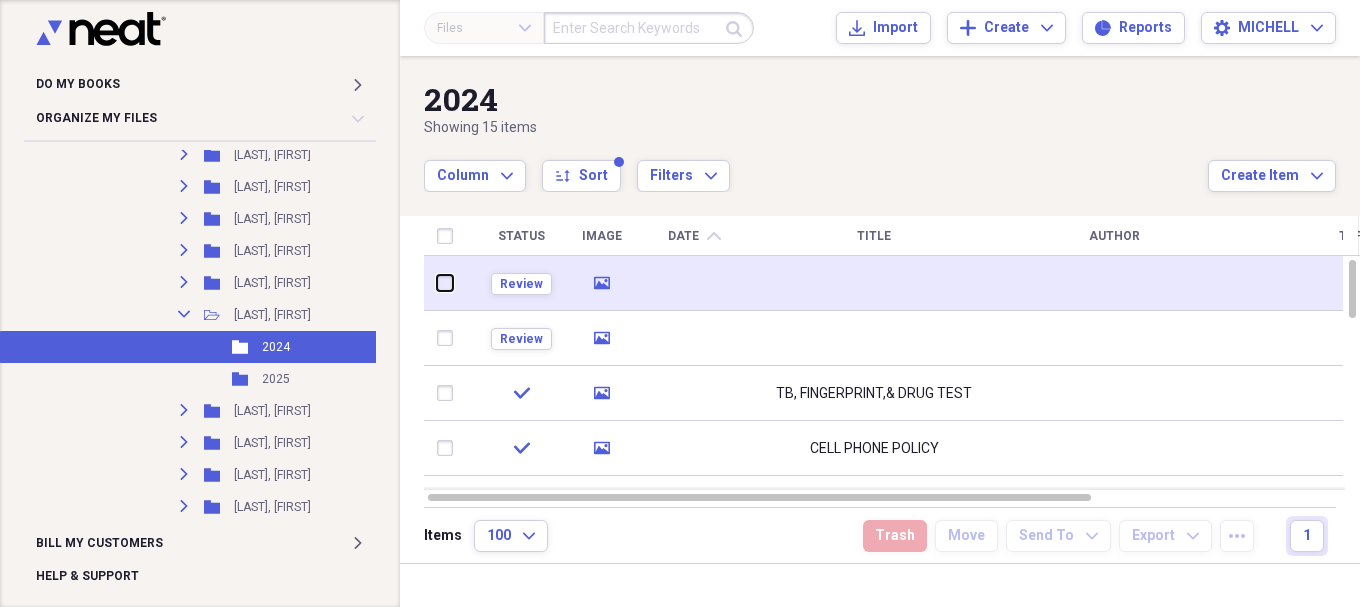 click at bounding box center [437, 283] 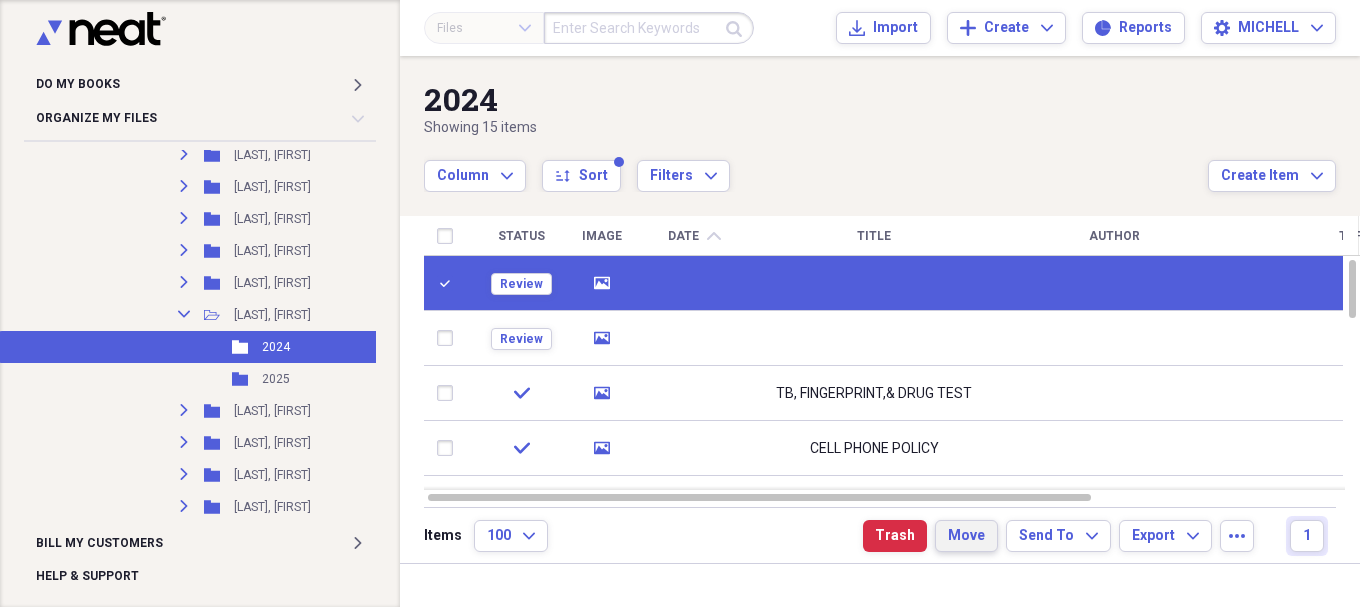 click on "Move" at bounding box center (966, 536) 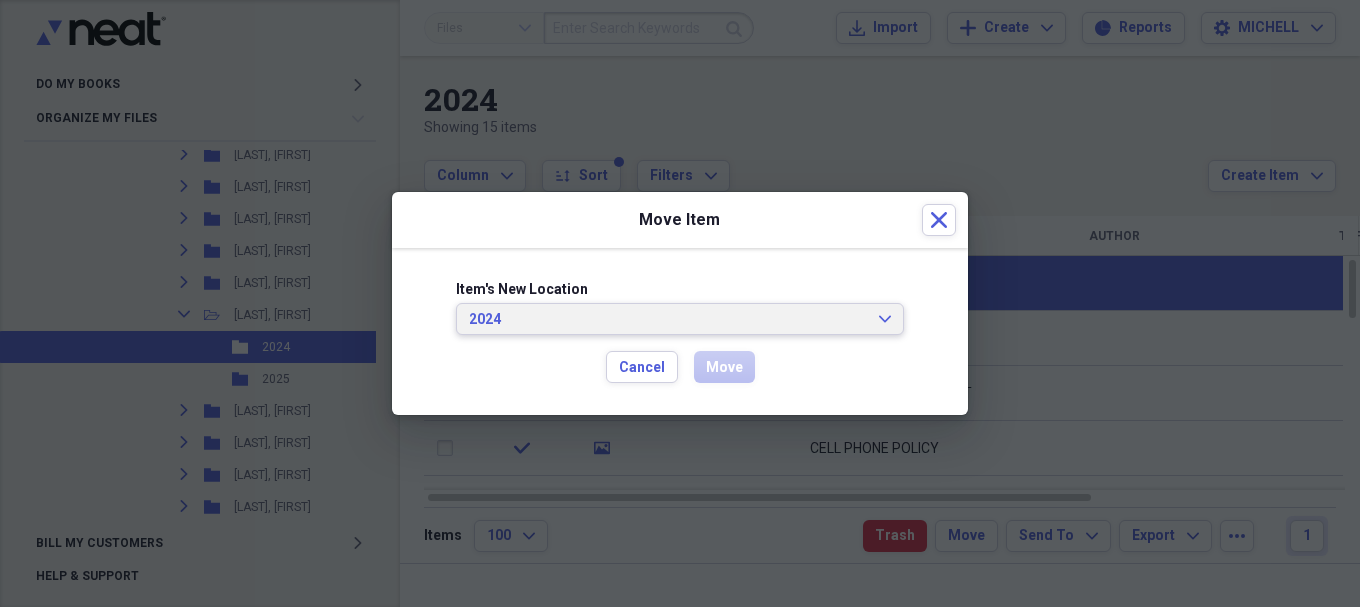 click on "Expand" 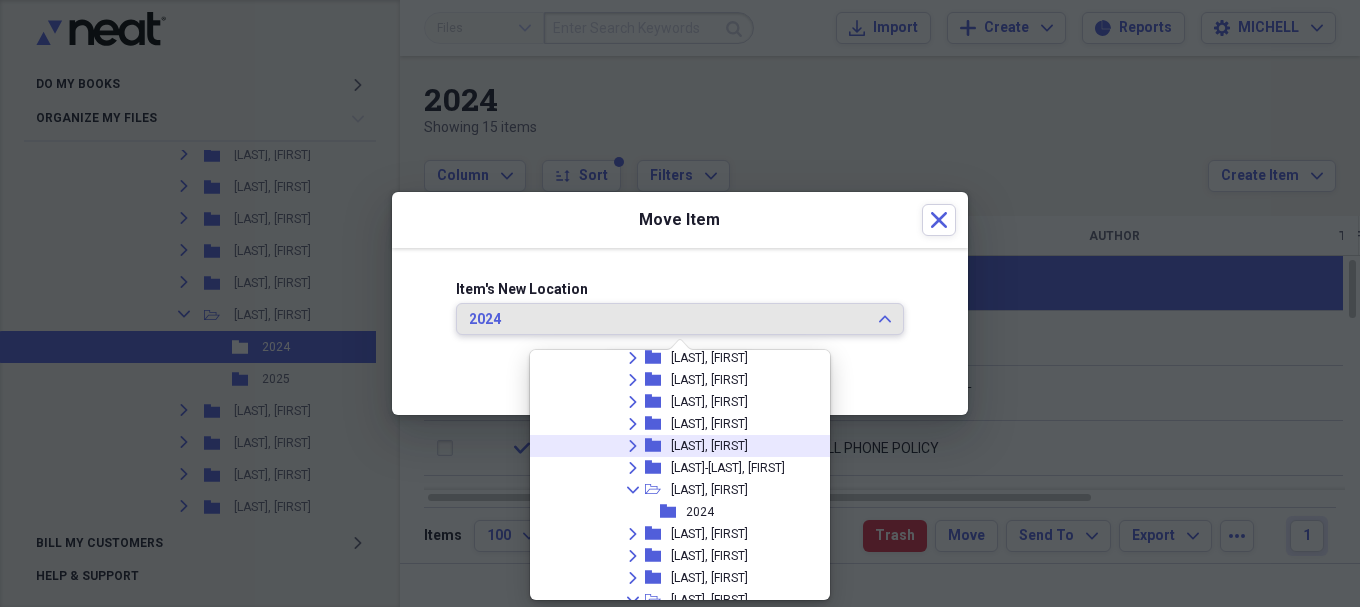 scroll, scrollTop: 16069, scrollLeft: 0, axis: vertical 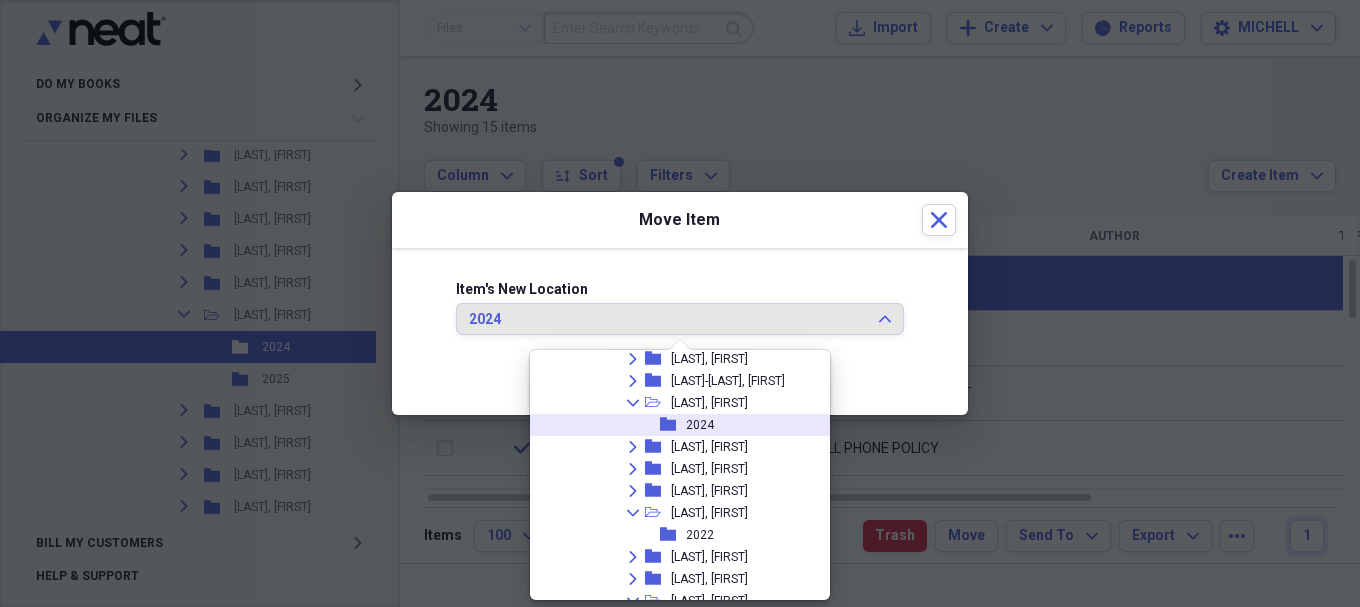 click on "2024" at bounding box center (700, 425) 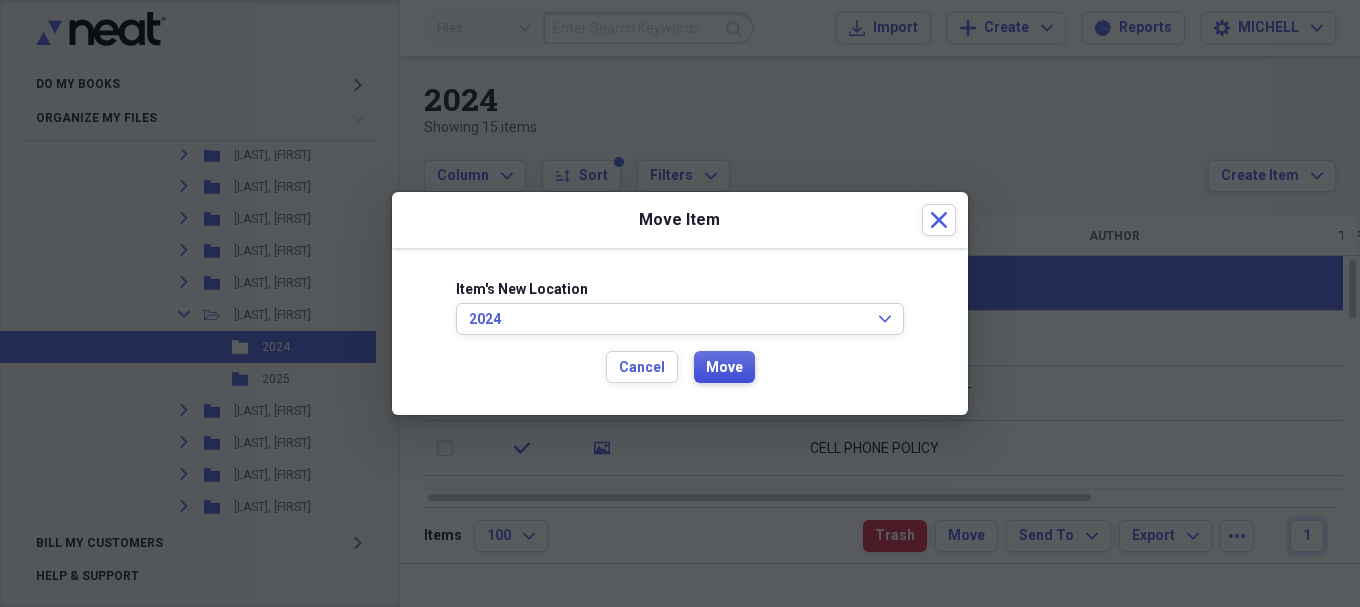 click on "Move" at bounding box center (724, 368) 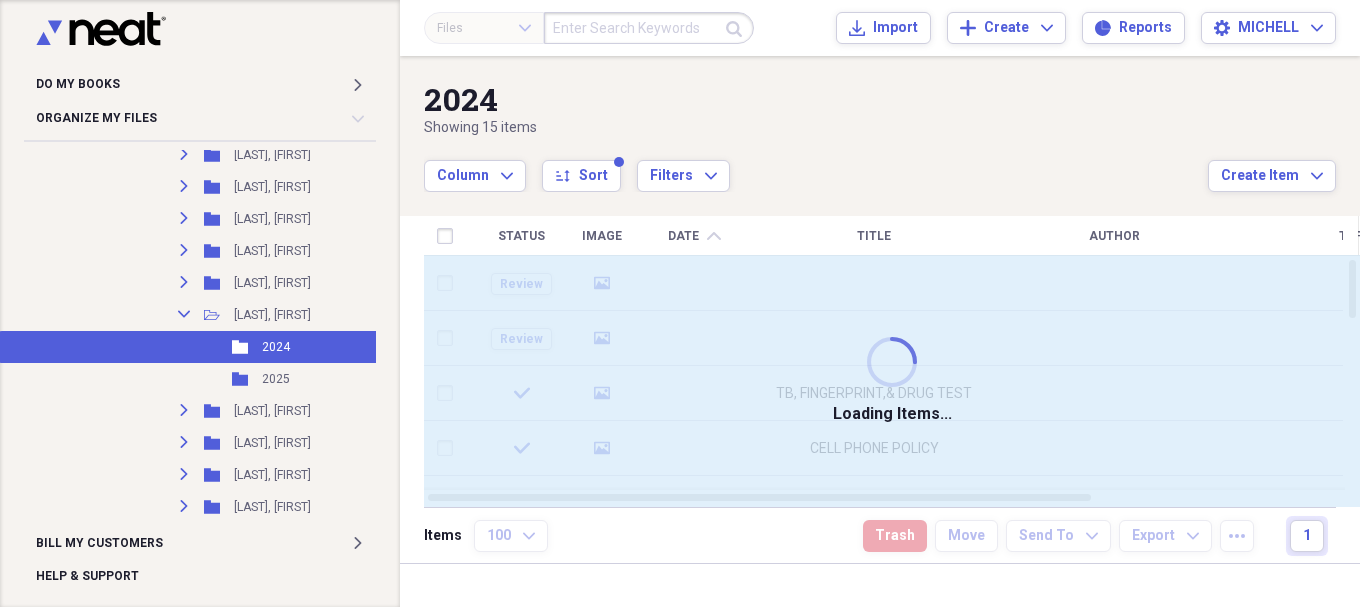 checkbox on "false" 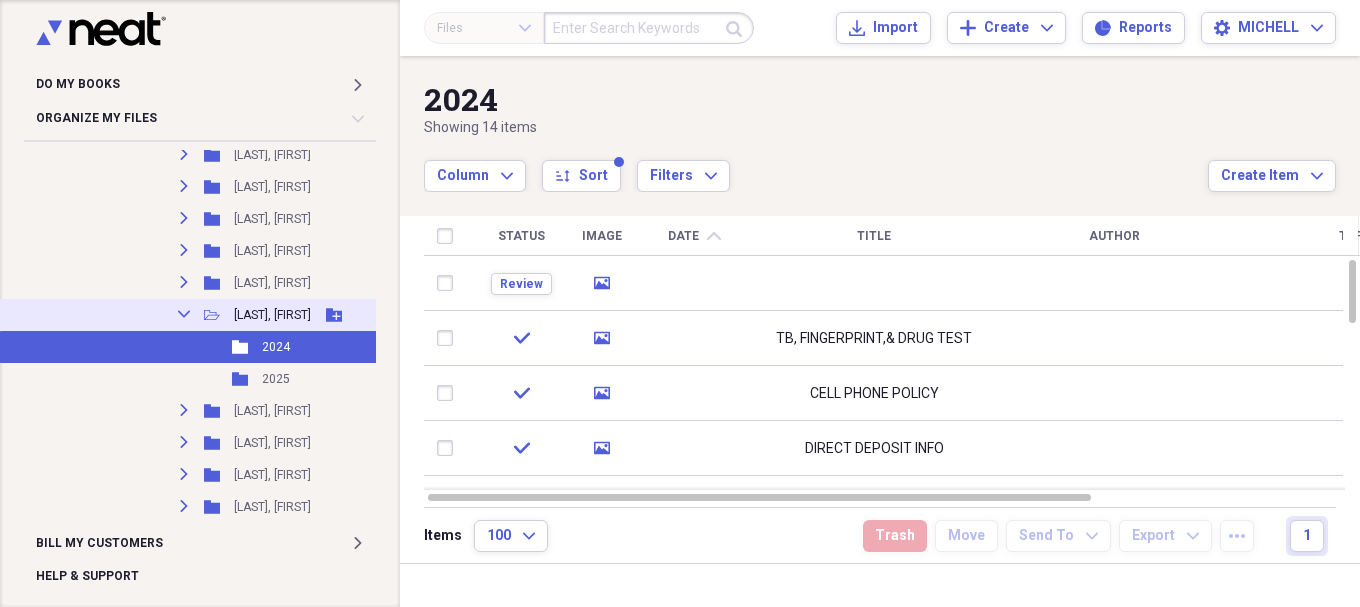 click on "Collapse" 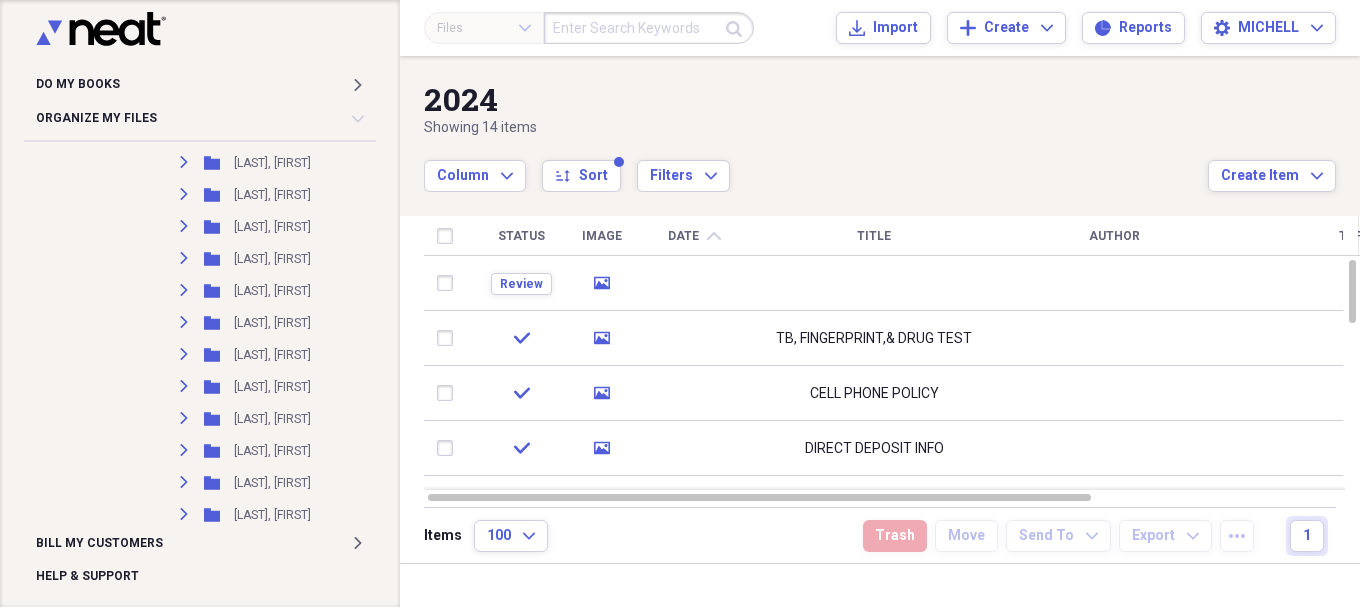 scroll, scrollTop: 5500, scrollLeft: 0, axis: vertical 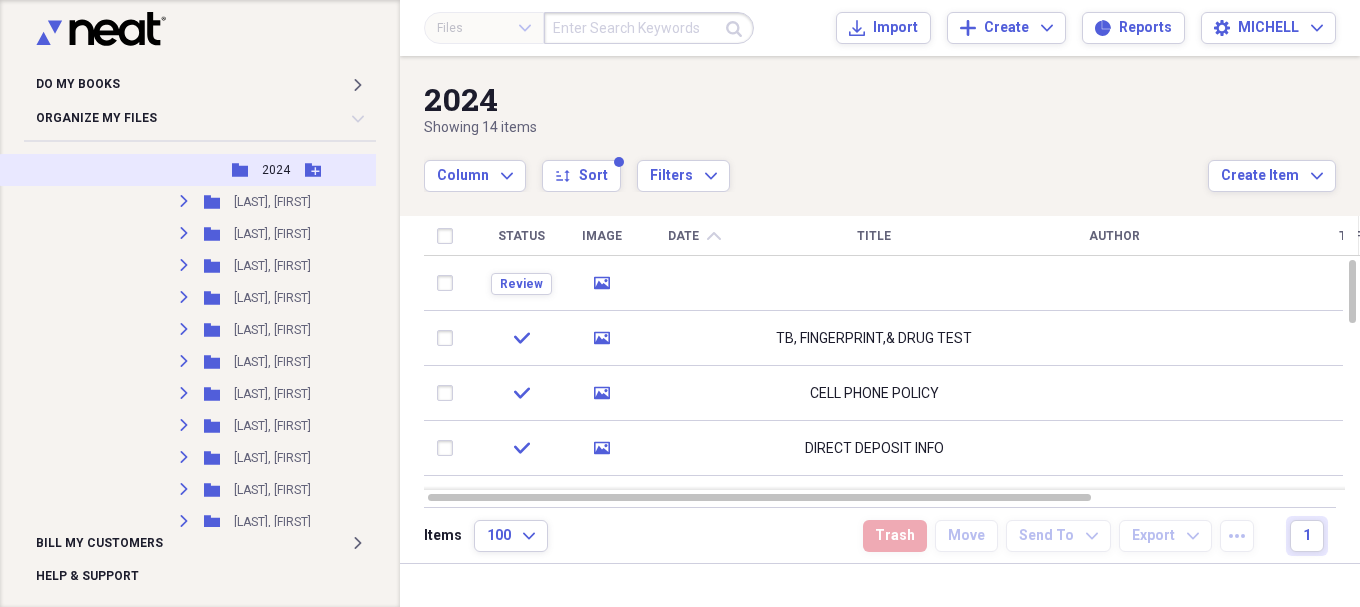 click on "2024" at bounding box center [276, 170] 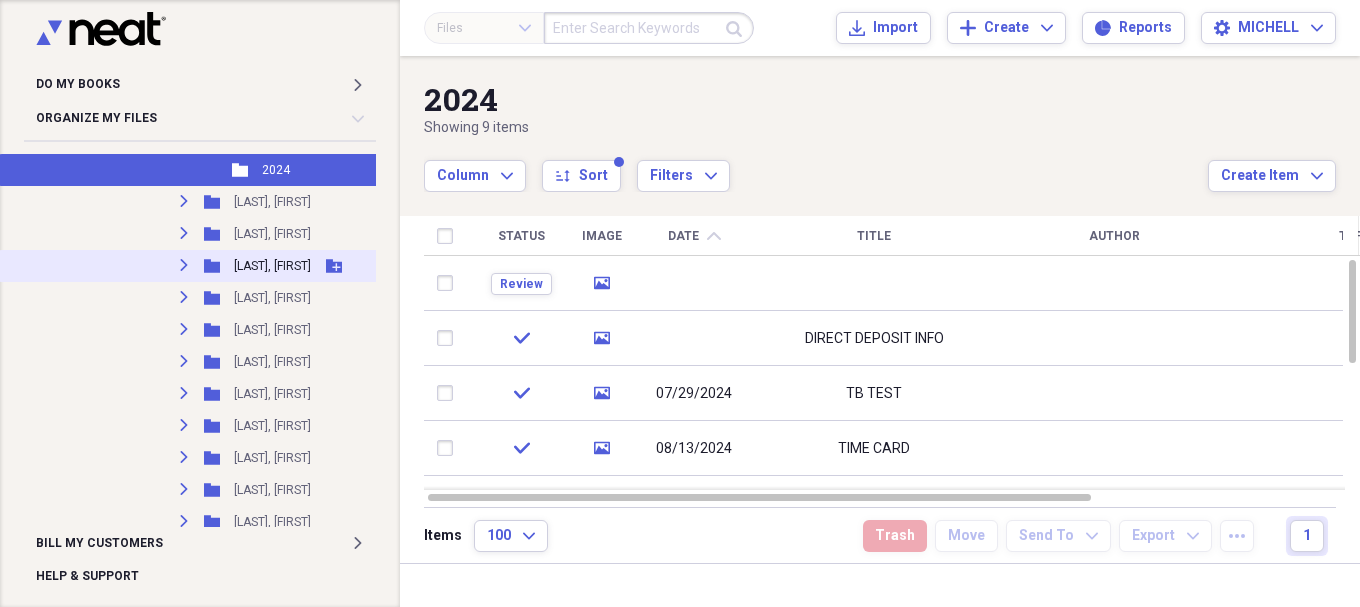 scroll, scrollTop: 5333, scrollLeft: 0, axis: vertical 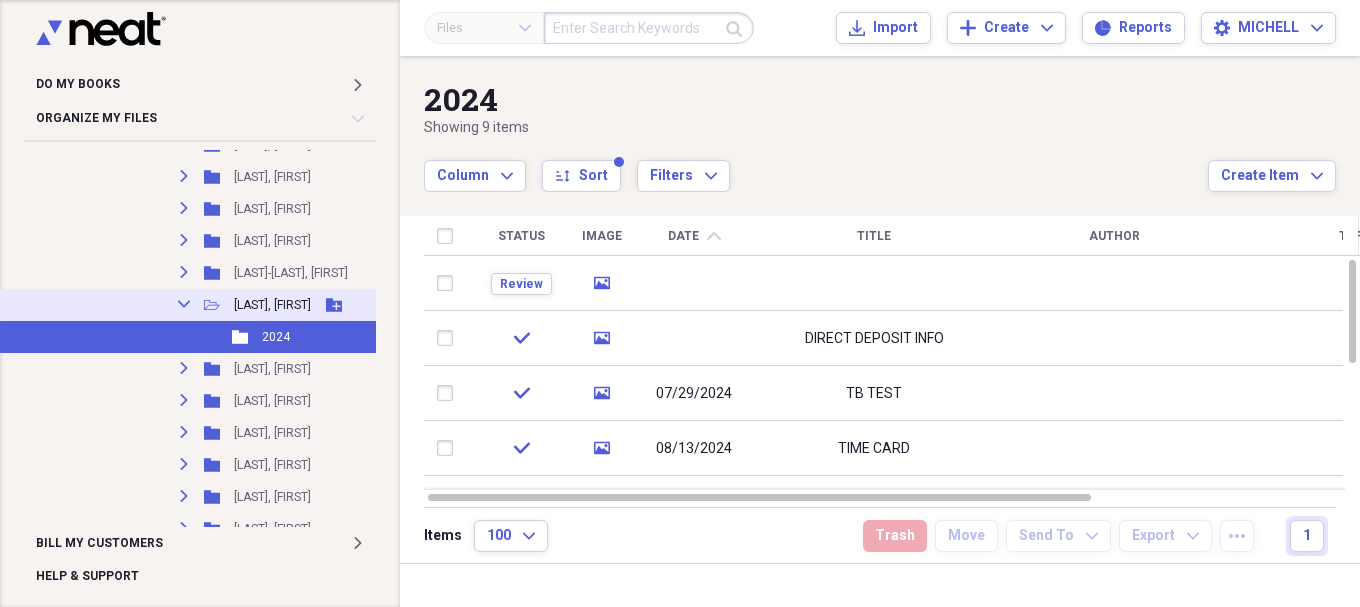 click on "Collapse" 